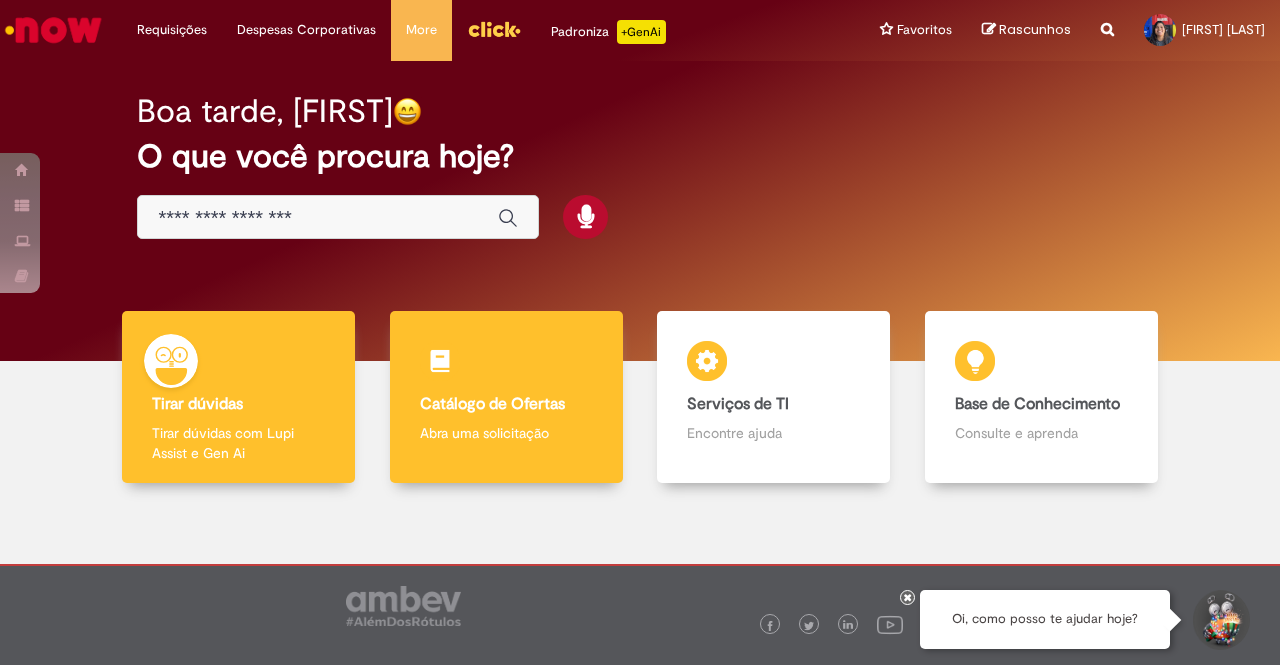 scroll, scrollTop: 0, scrollLeft: 0, axis: both 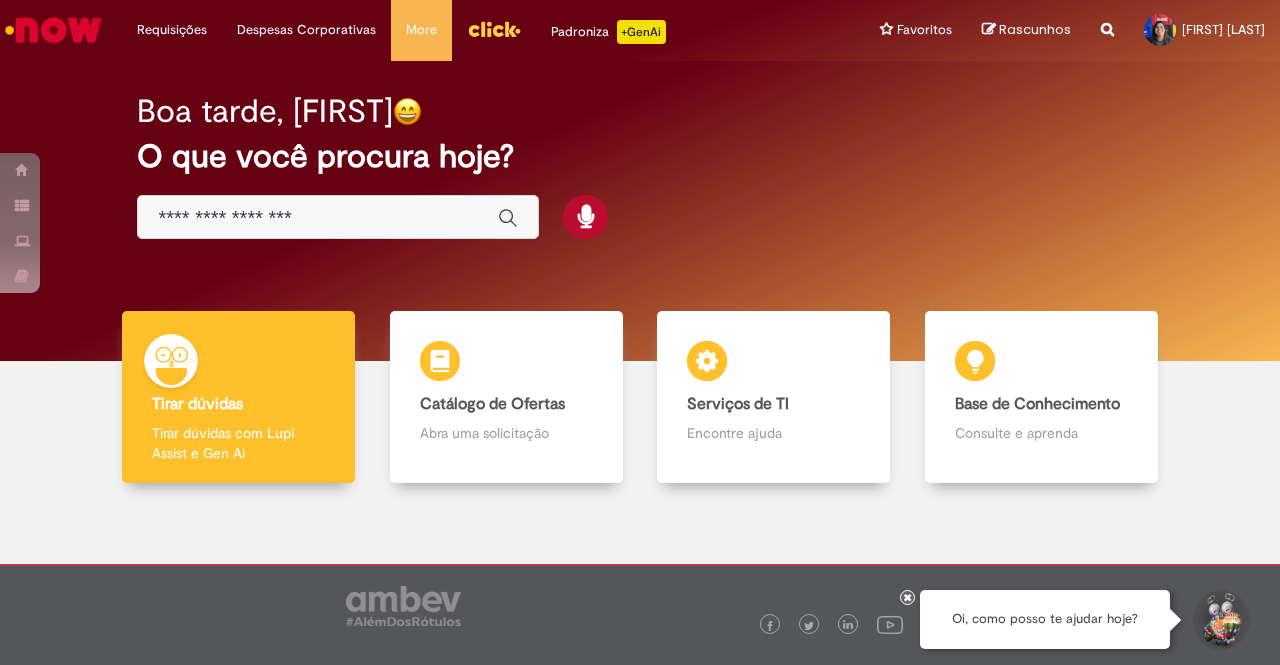 click at bounding box center (318, 218) 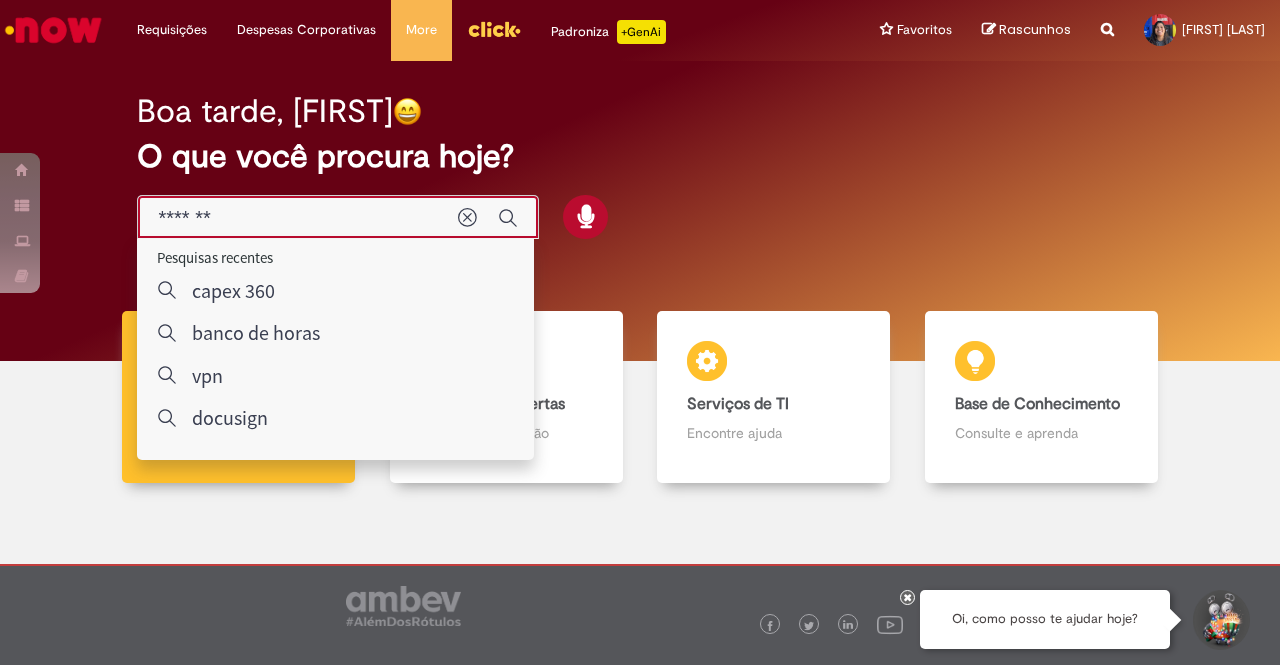 type on "*******" 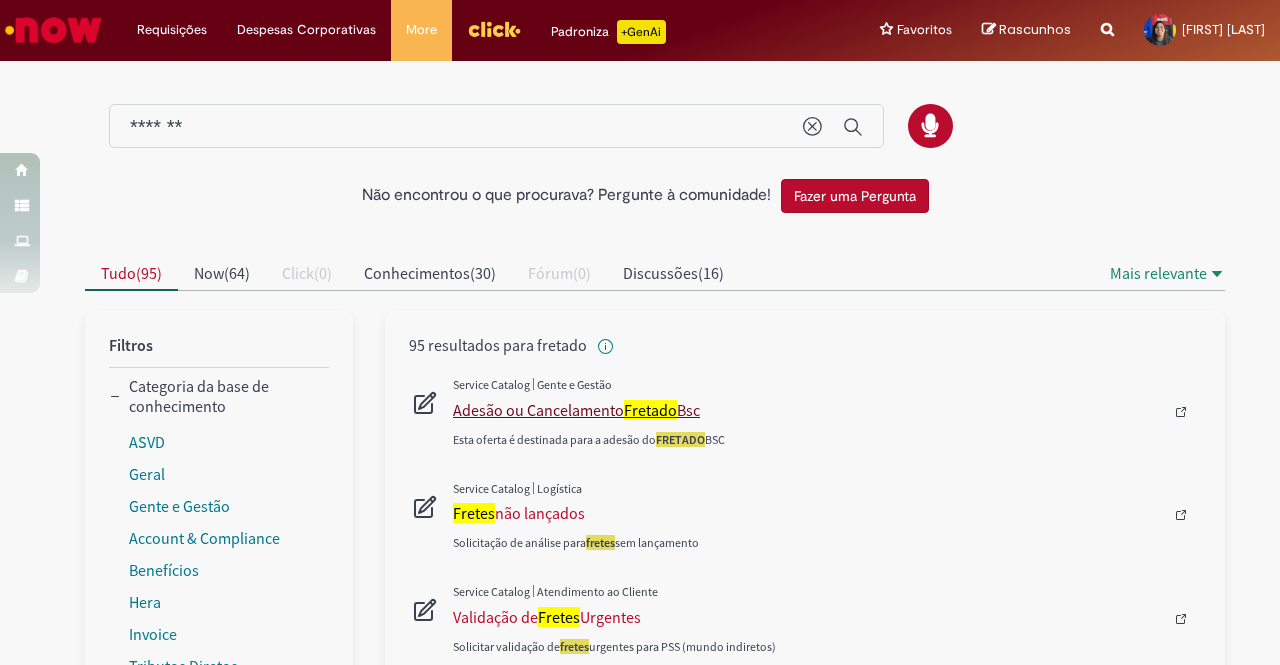 click on "Fretado" at bounding box center (650, 410) 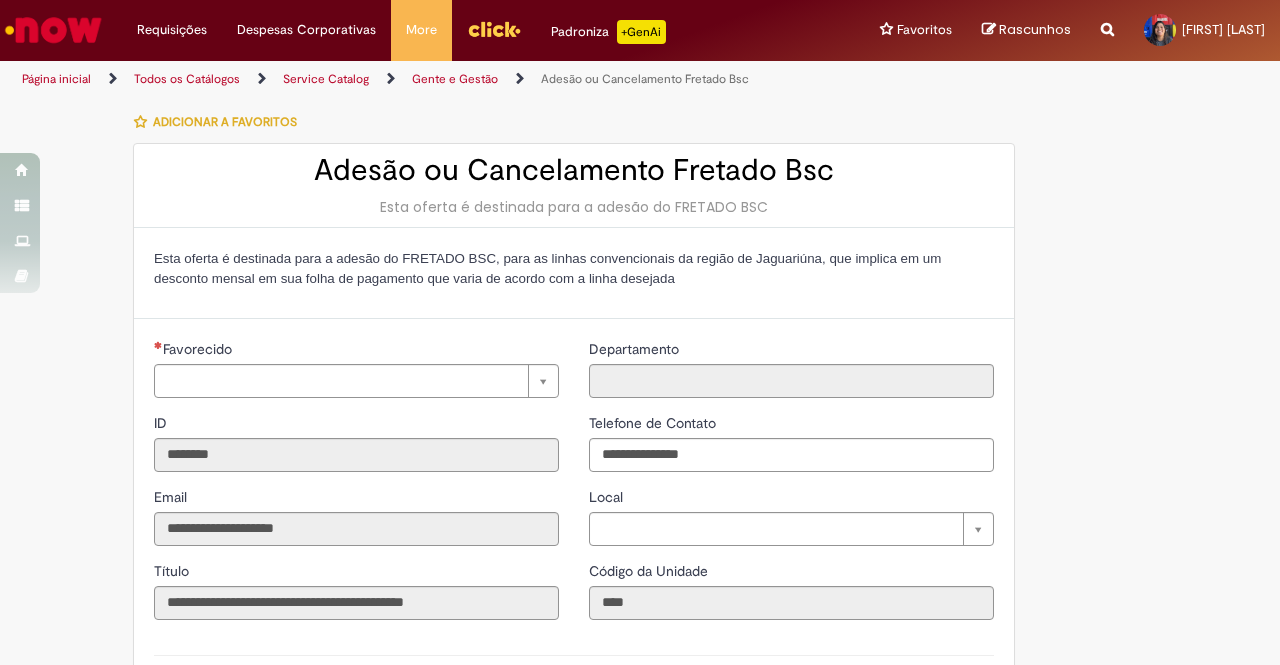 type on "**********" 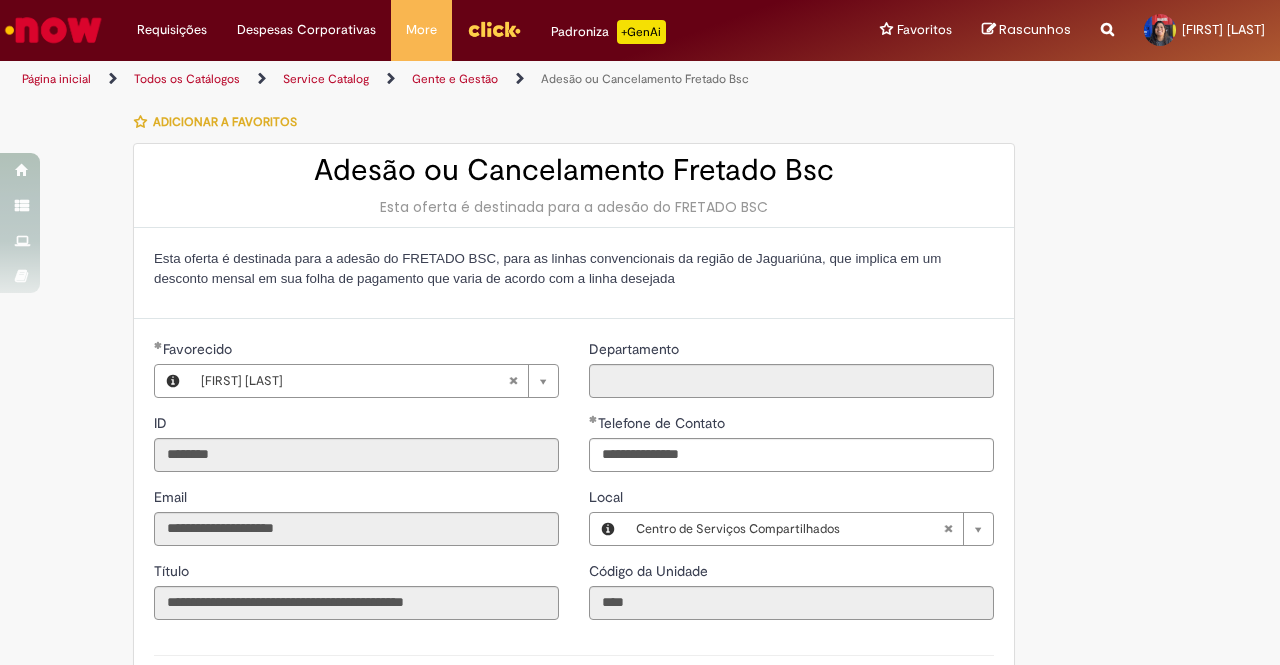 type on "**********" 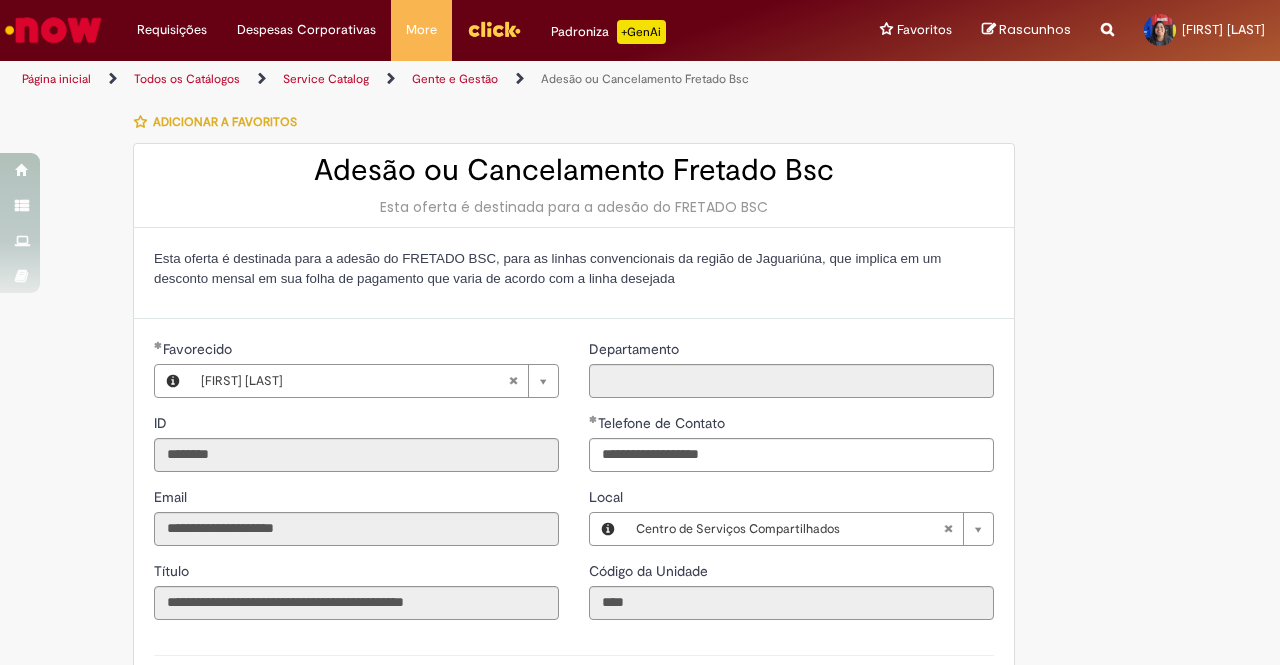 type 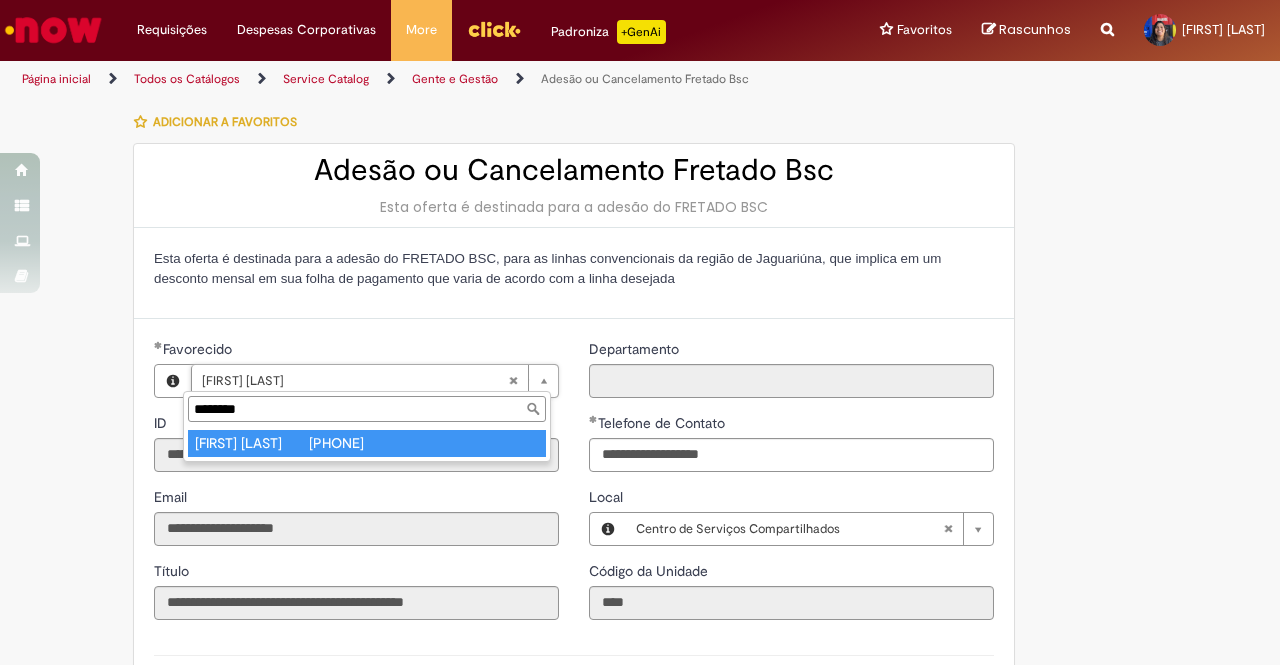 type on "********" 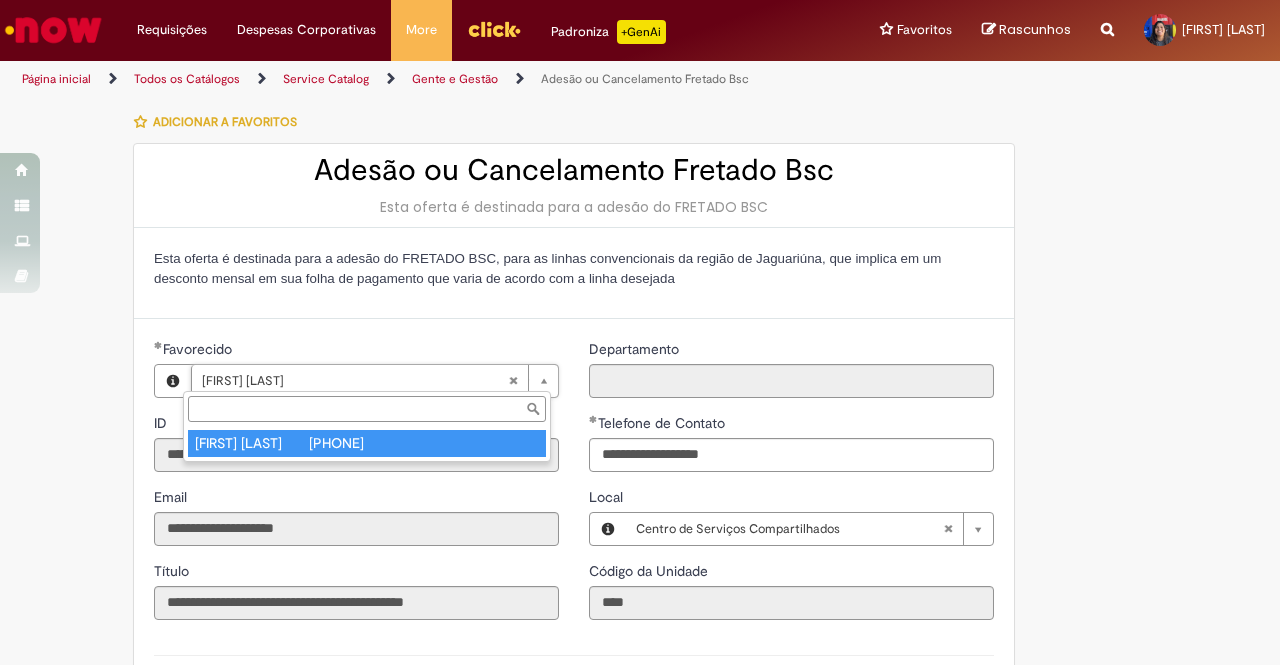 type on "********" 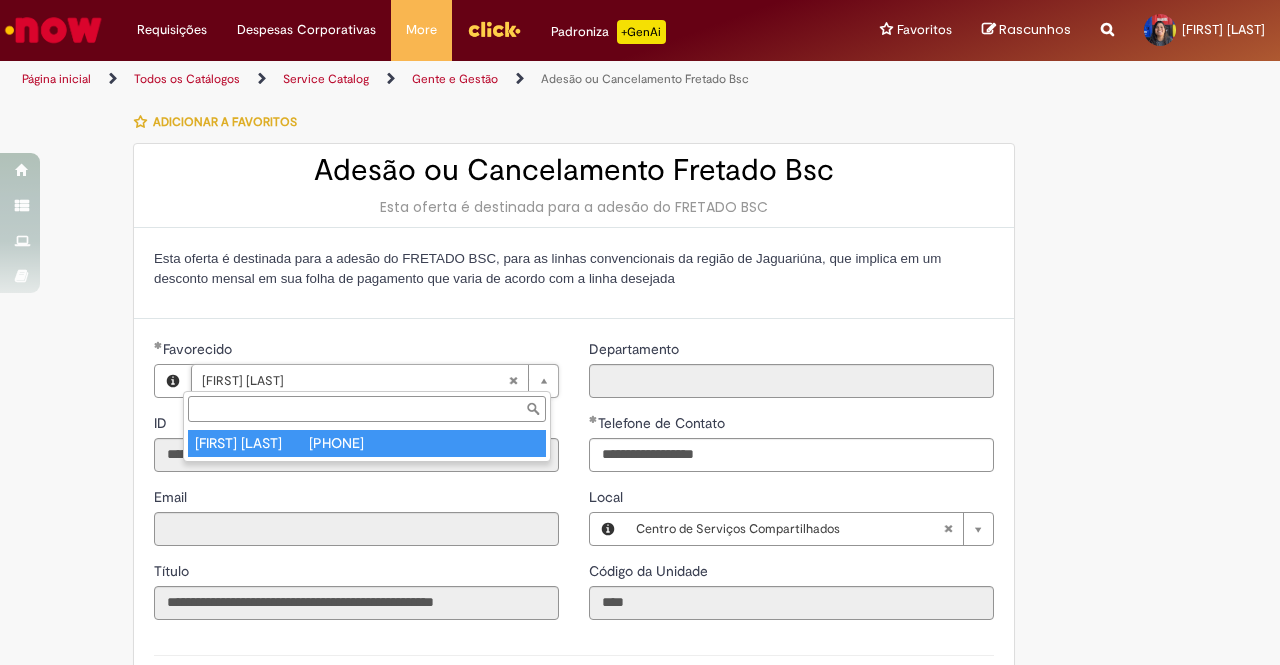 scroll, scrollTop: 0, scrollLeft: 156, axis: horizontal 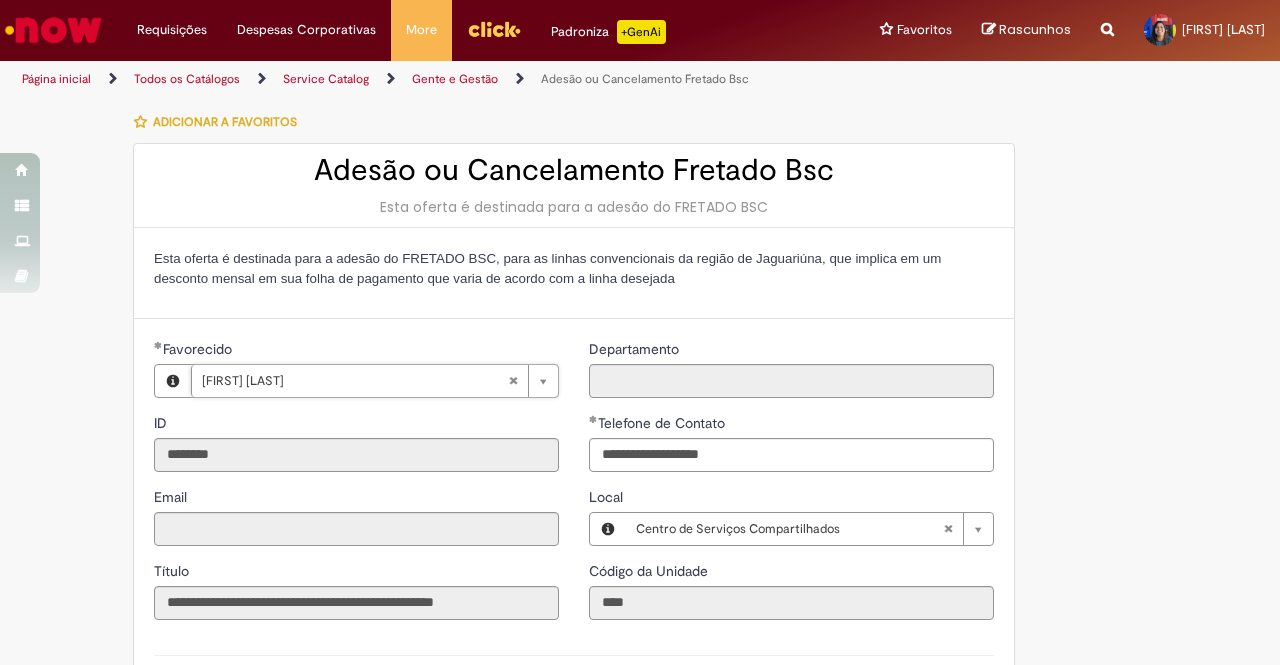 click on "Departamento" at bounding box center [791, 351] 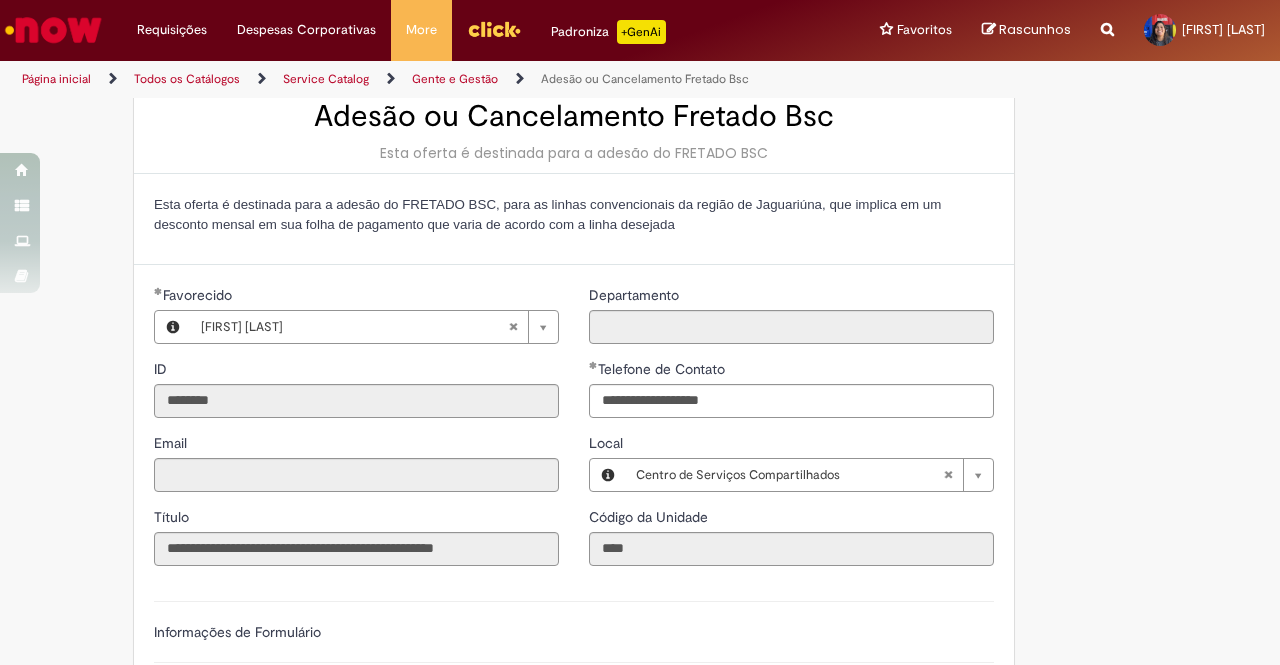 scroll, scrollTop: 200, scrollLeft: 0, axis: vertical 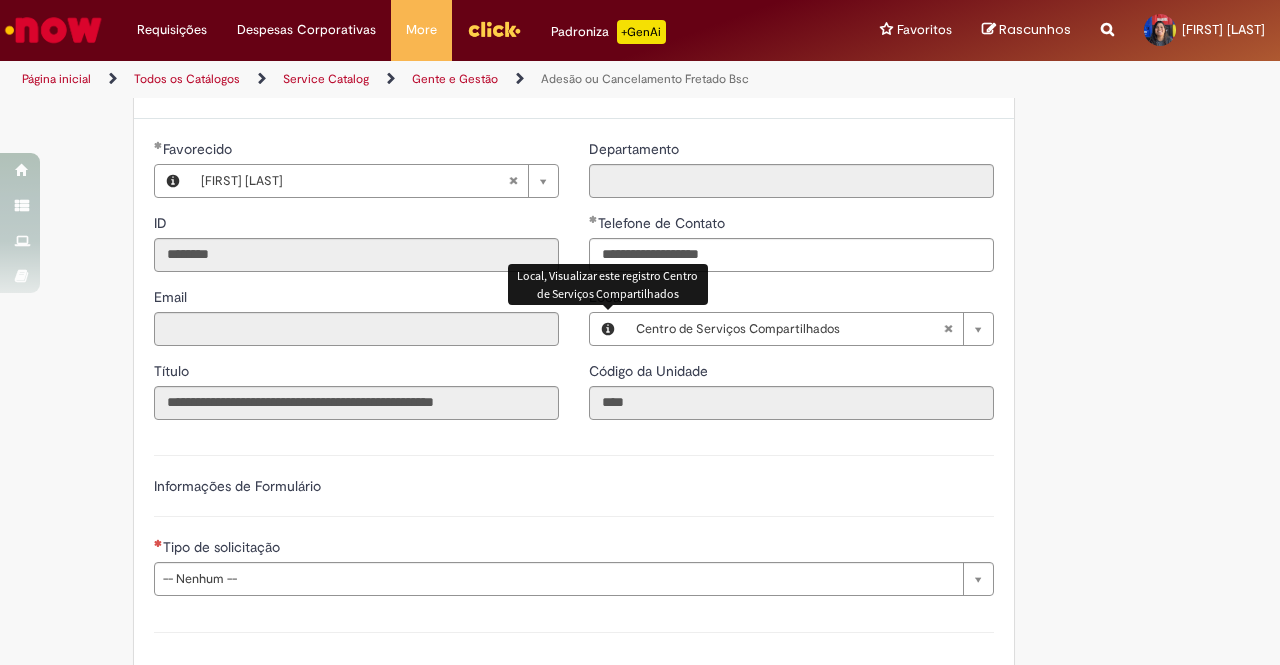 click on "Local, Visualizar este registro Centro de Serviços Compartilhados" at bounding box center [608, 284] 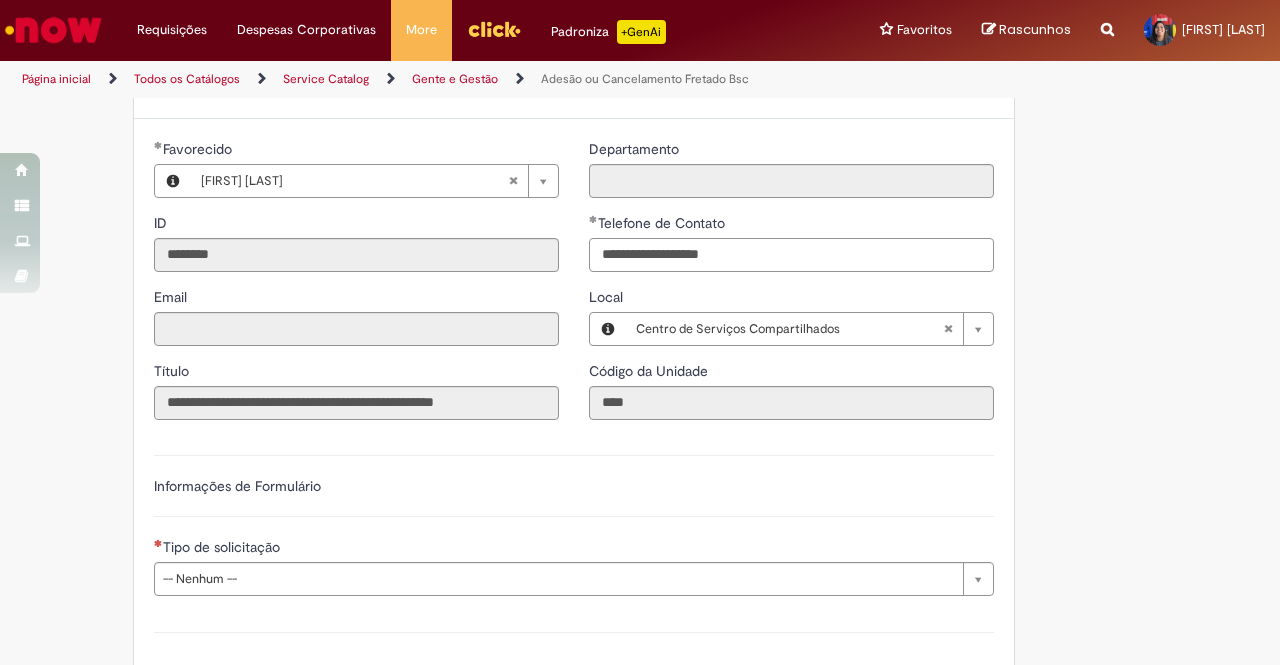 click on "**********" at bounding box center (791, 255) 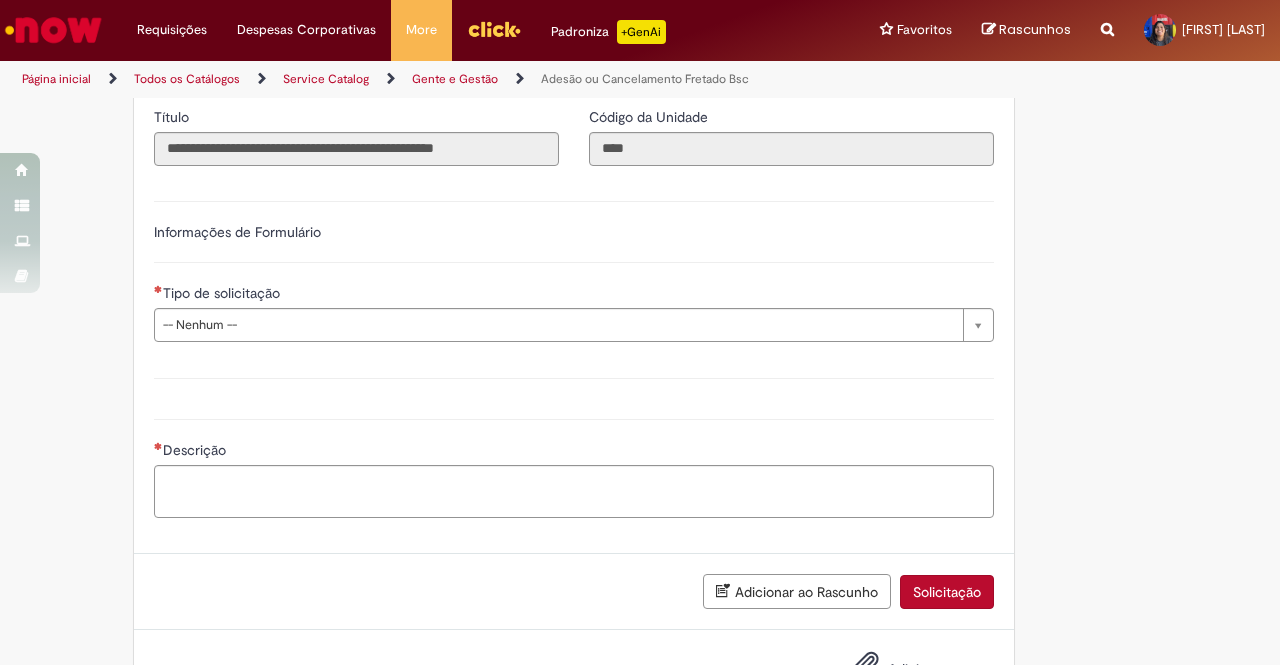 scroll, scrollTop: 500, scrollLeft: 0, axis: vertical 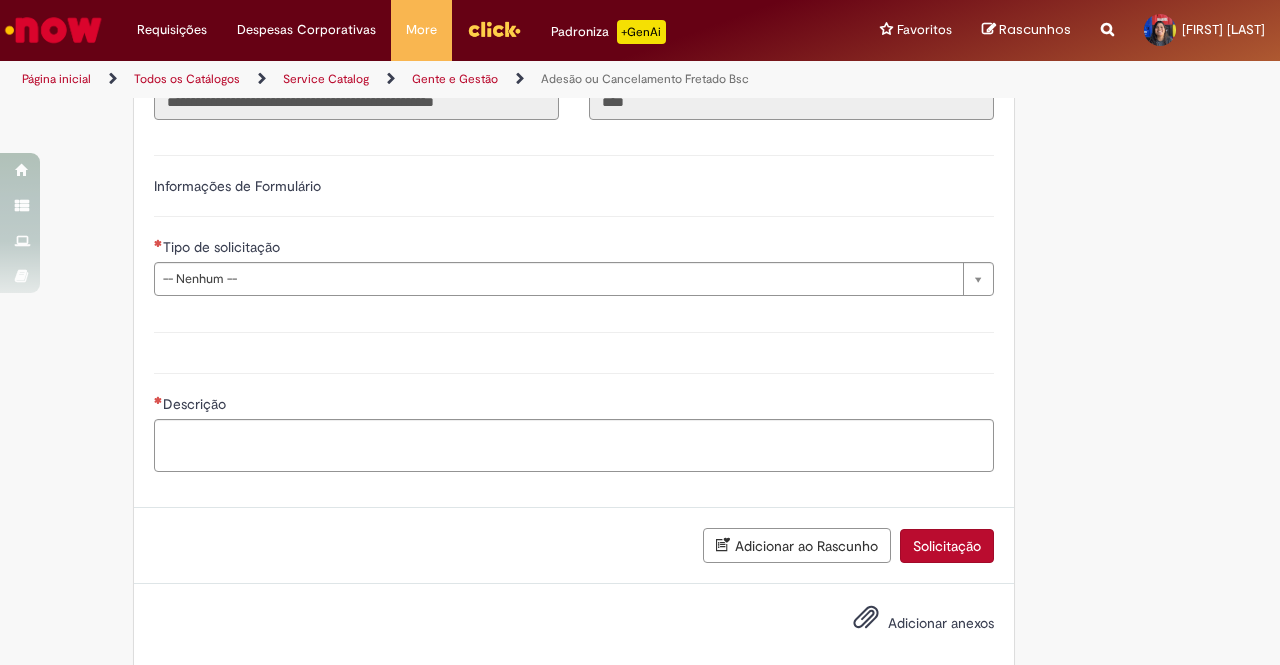 type on "**********" 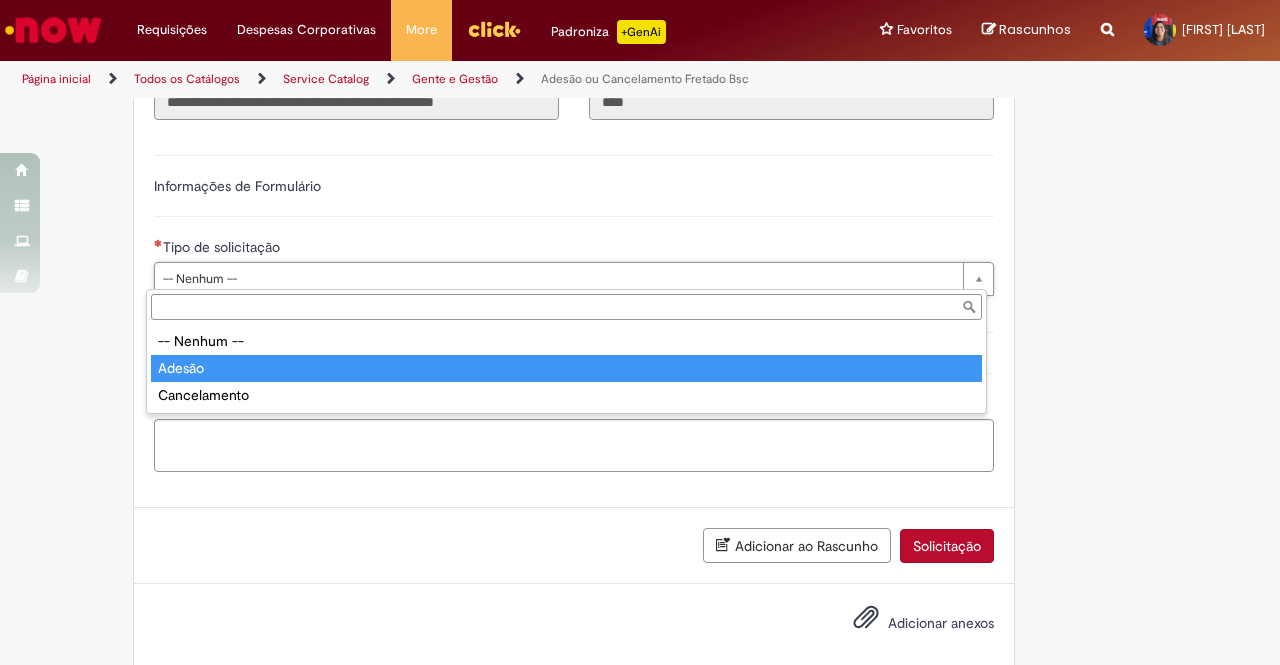 type on "******" 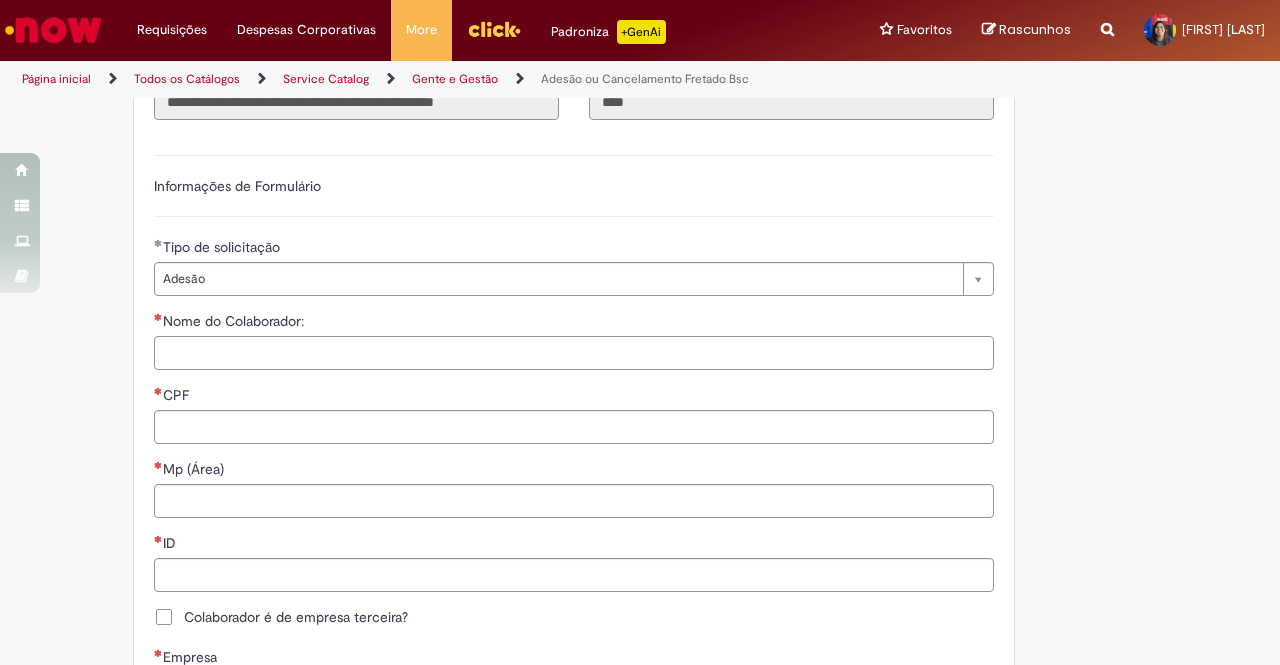 click on "Nome do Colaborador:" at bounding box center (574, 353) 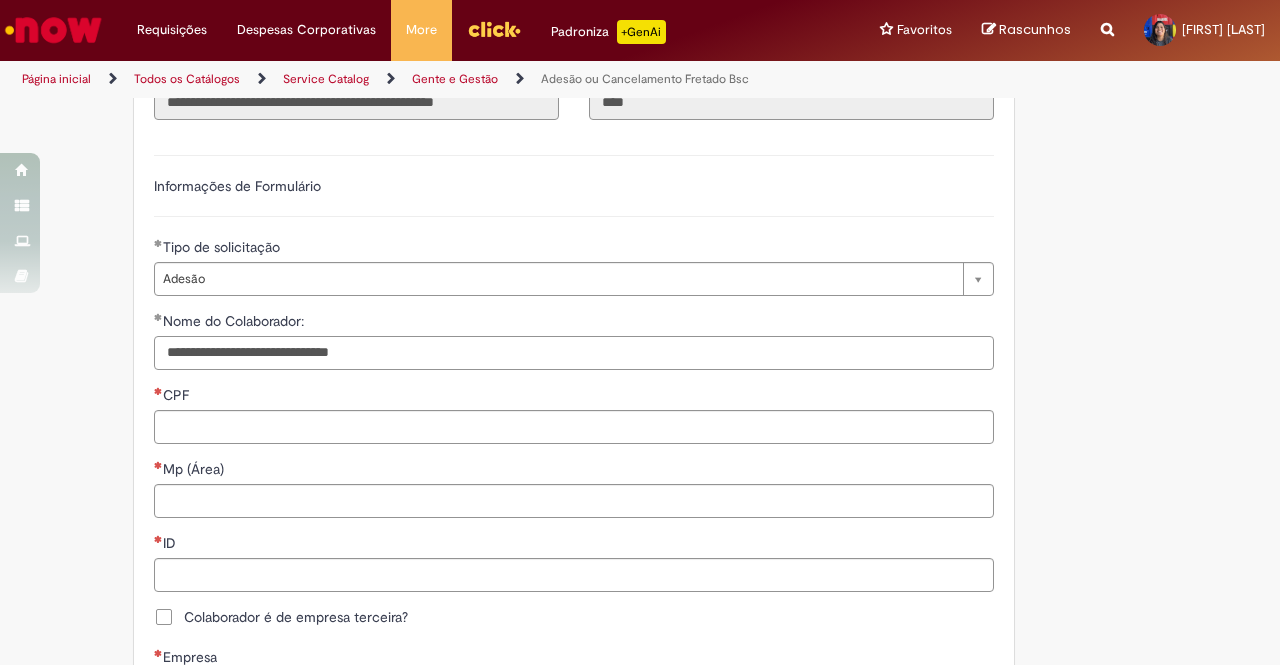 type on "**********" 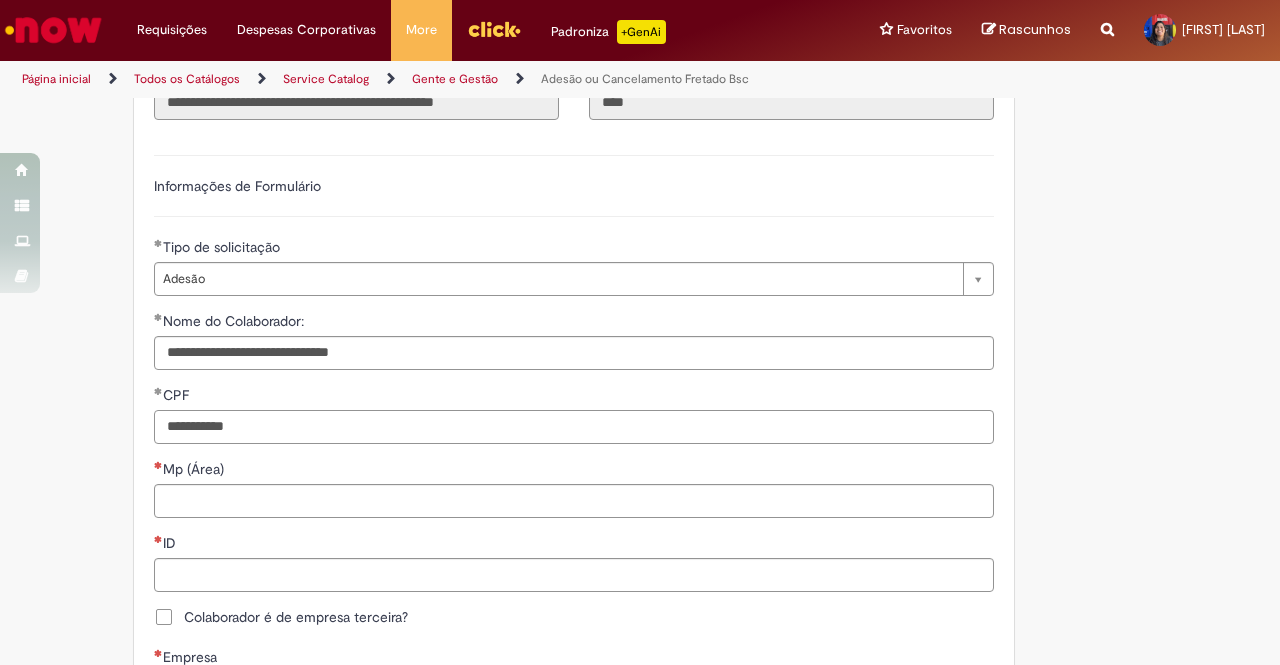 type on "**********" 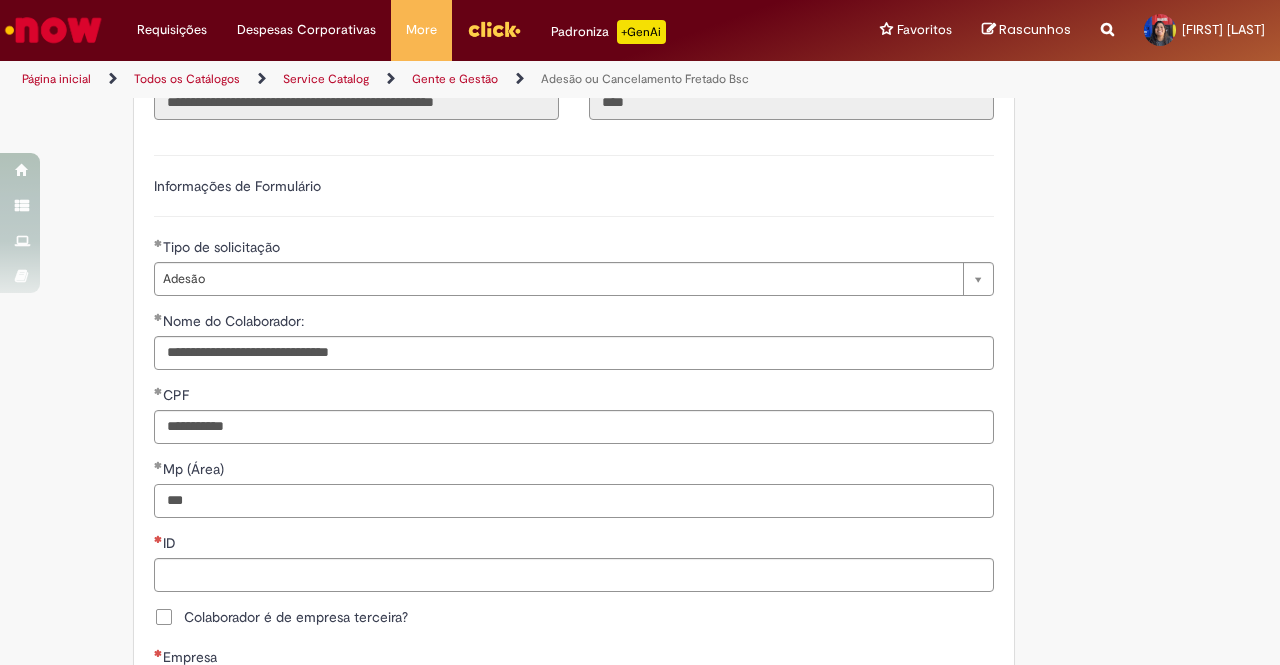 type on "***" 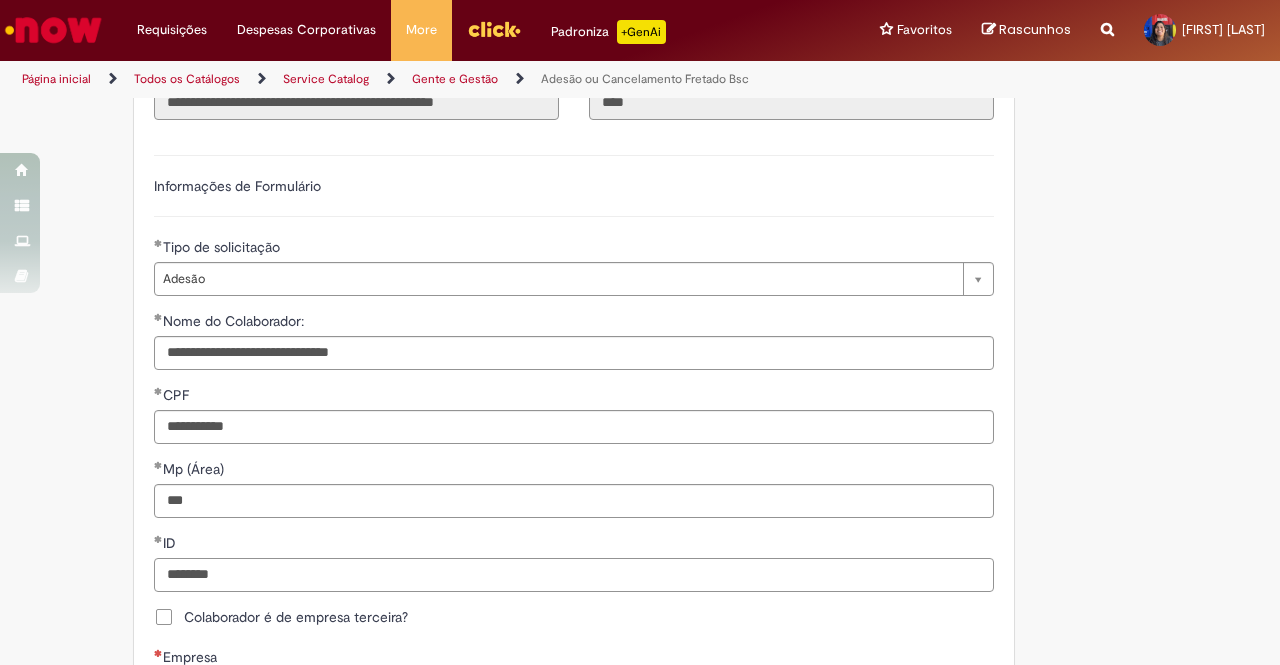 type on "********" 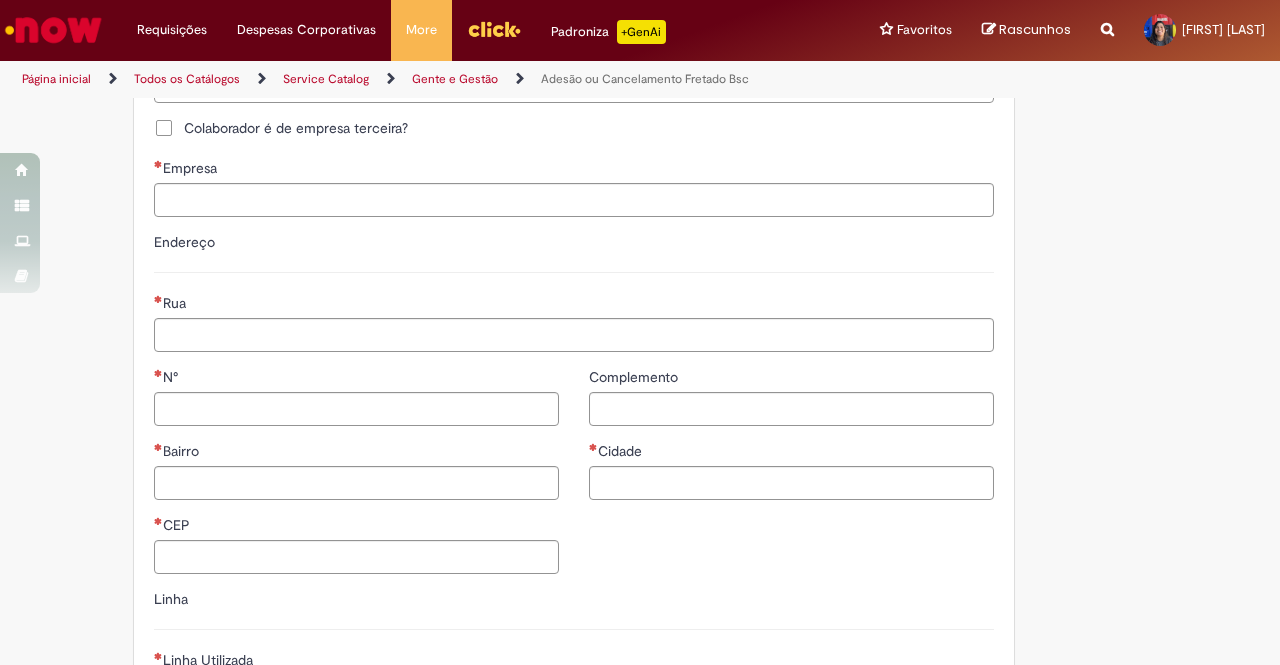 scroll, scrollTop: 1034, scrollLeft: 0, axis: vertical 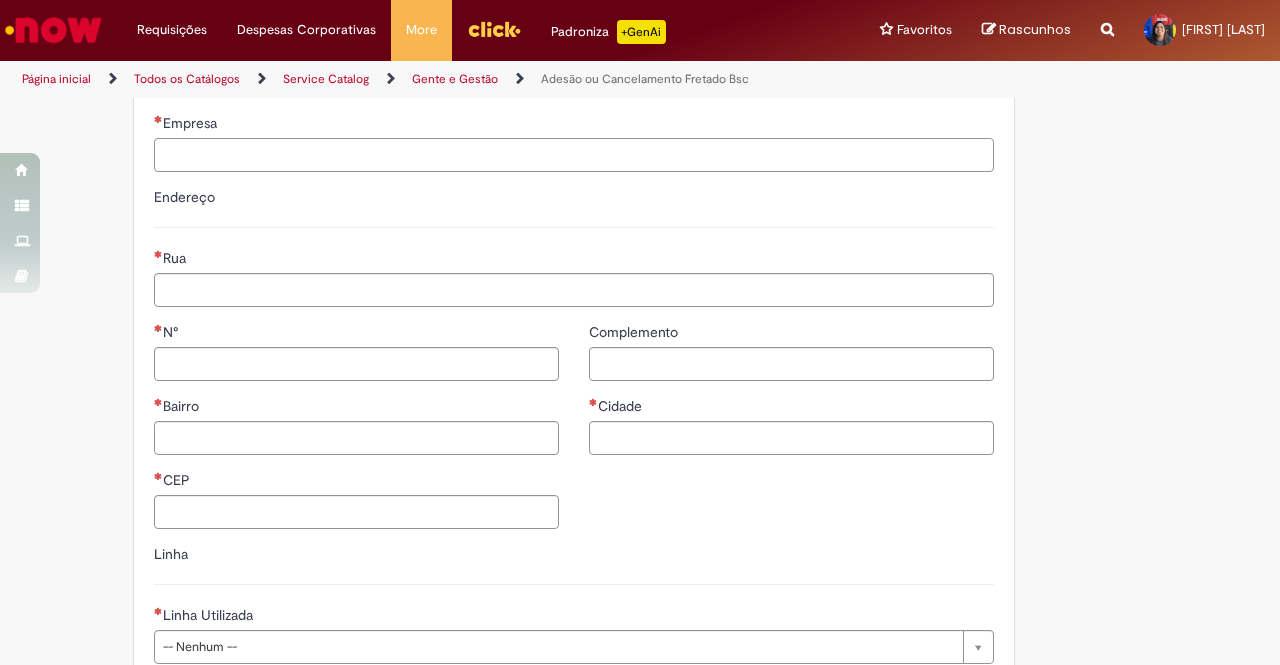 click on "Empresa" at bounding box center (574, 155) 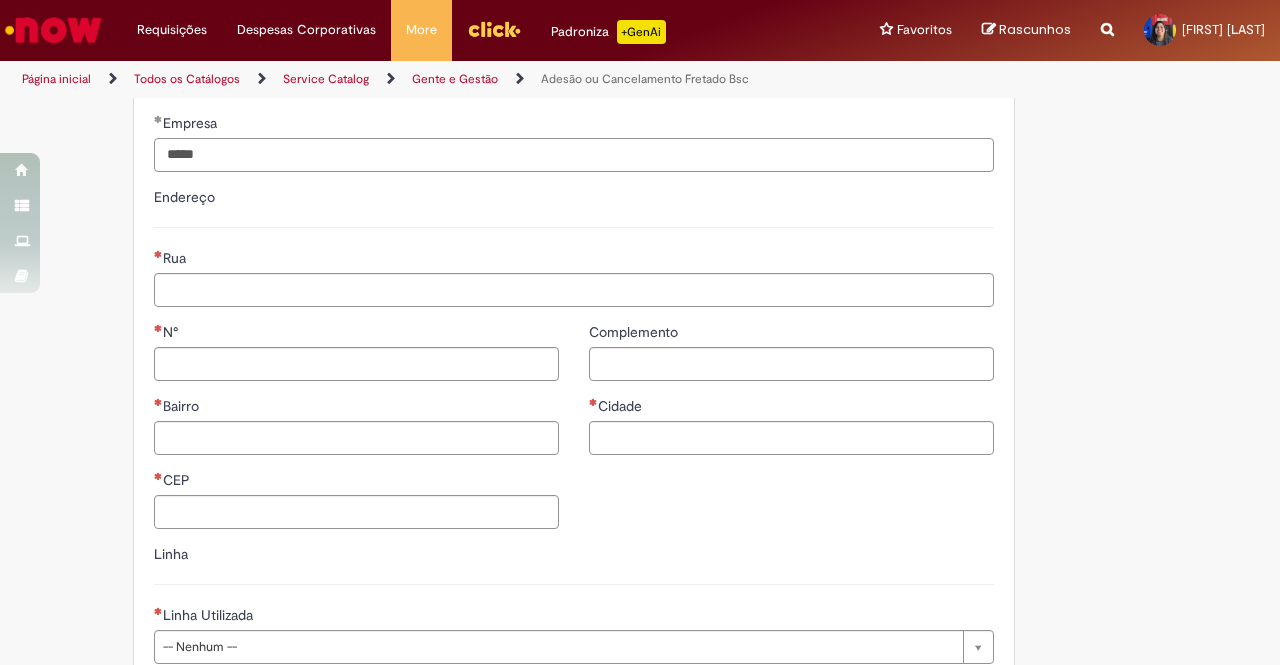 type on "*****" 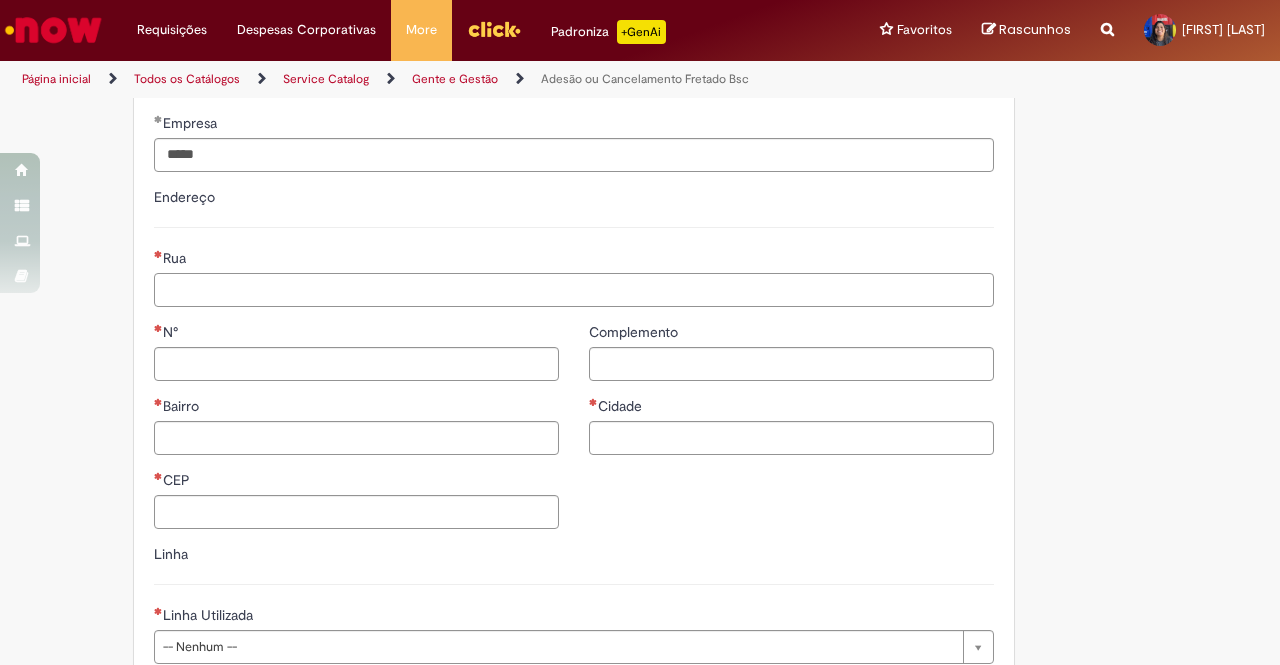 type on "*" 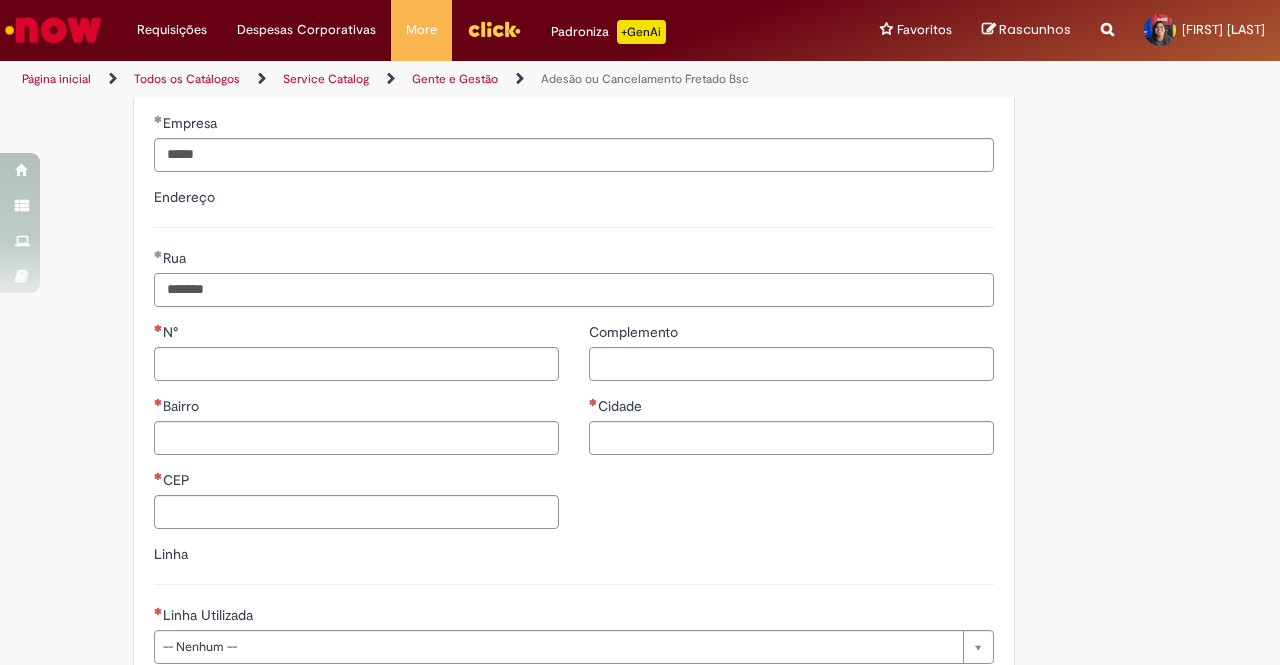 type on "*******" 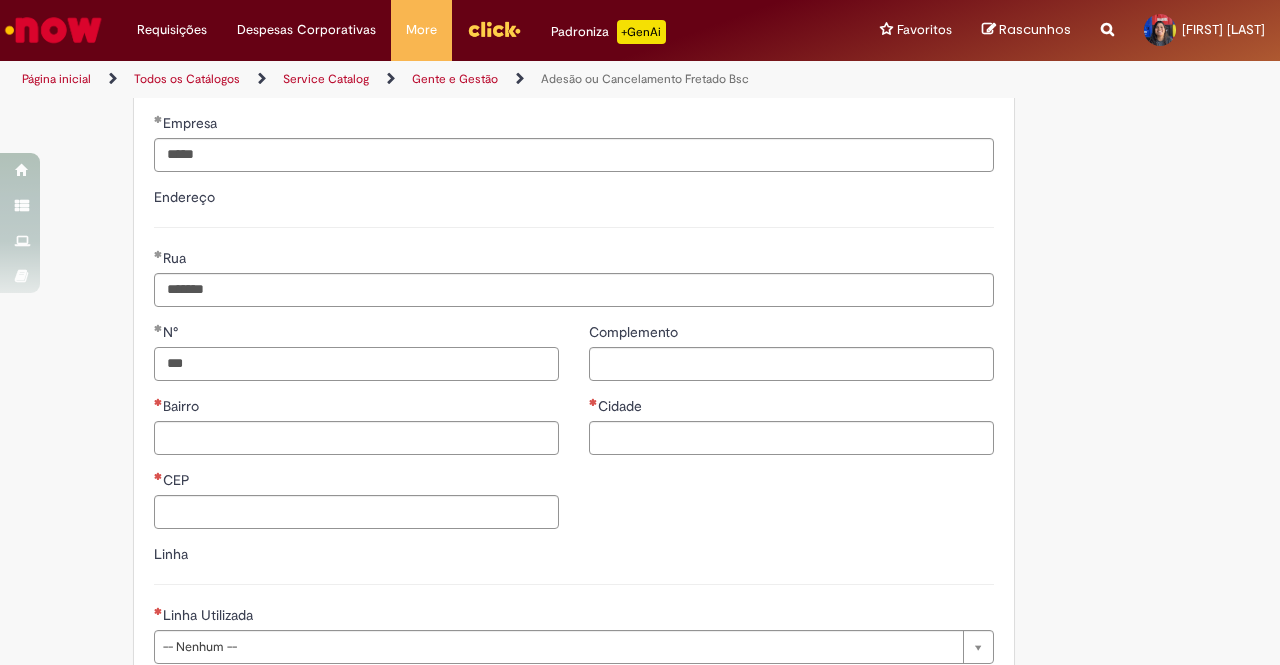 type on "***" 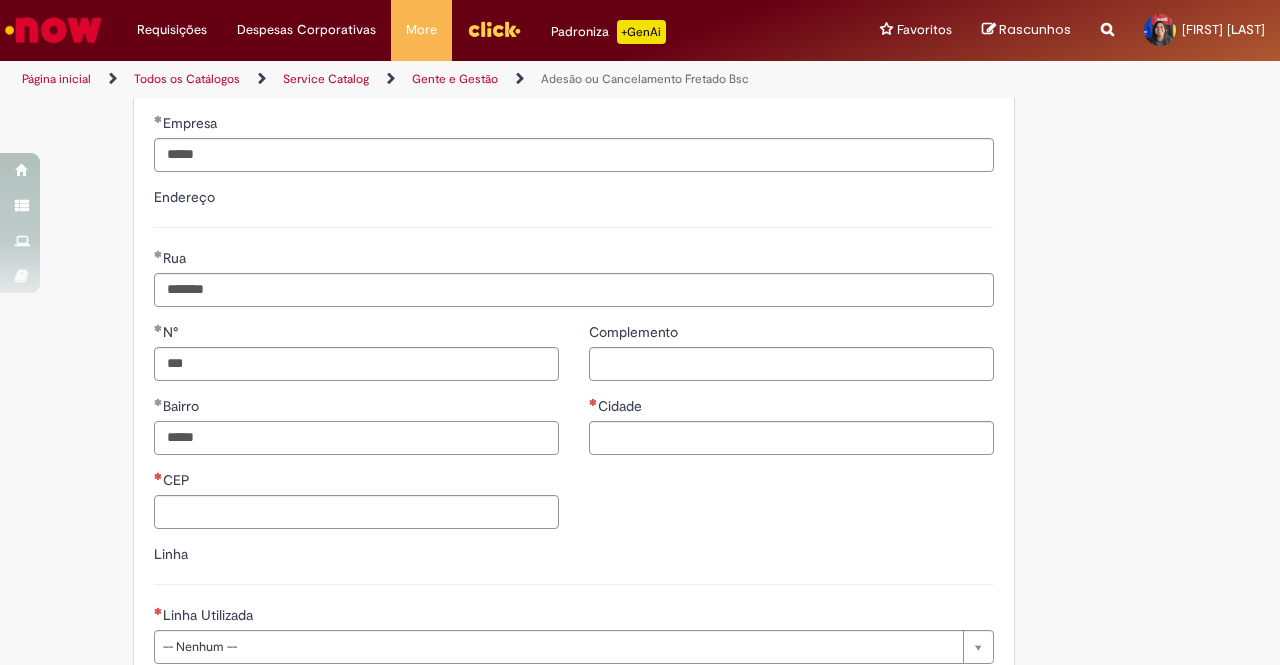 type on "*****" 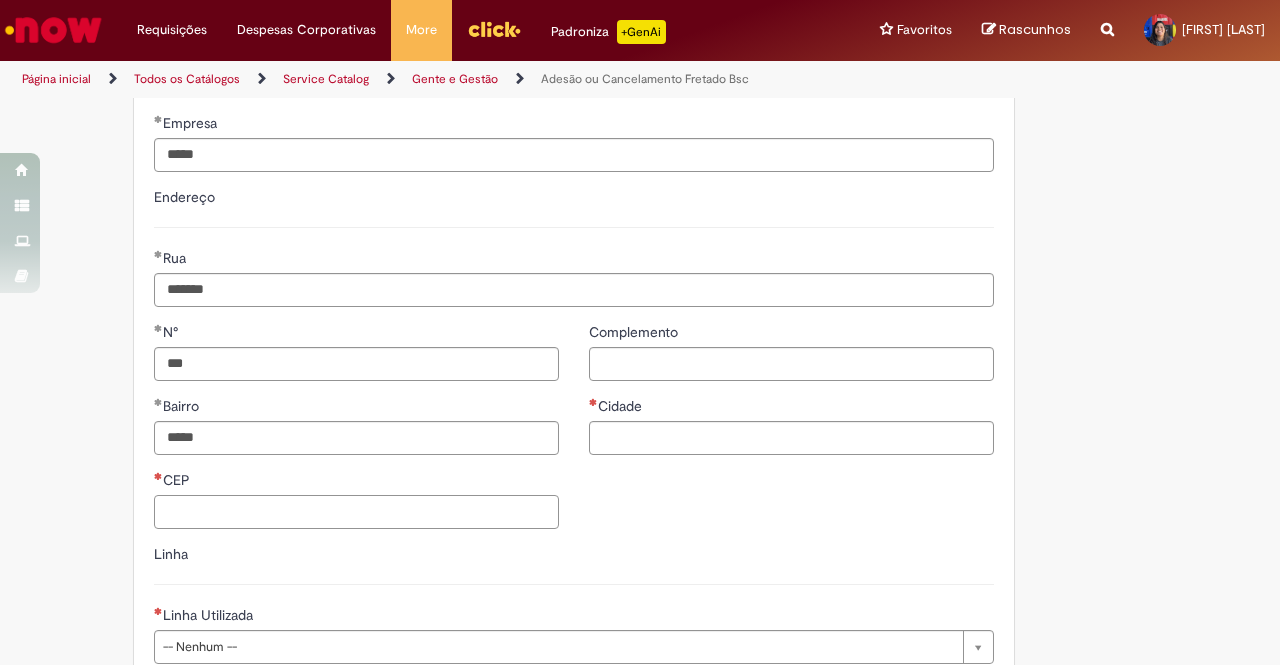 type on "*" 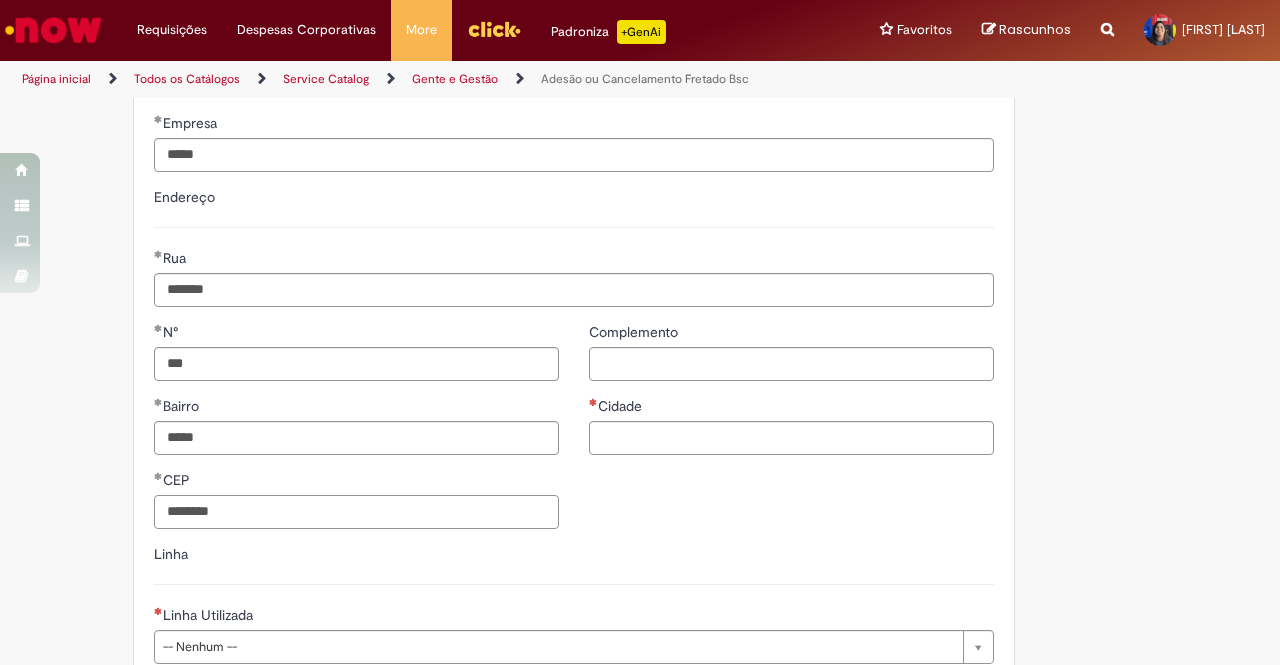 type on "********" 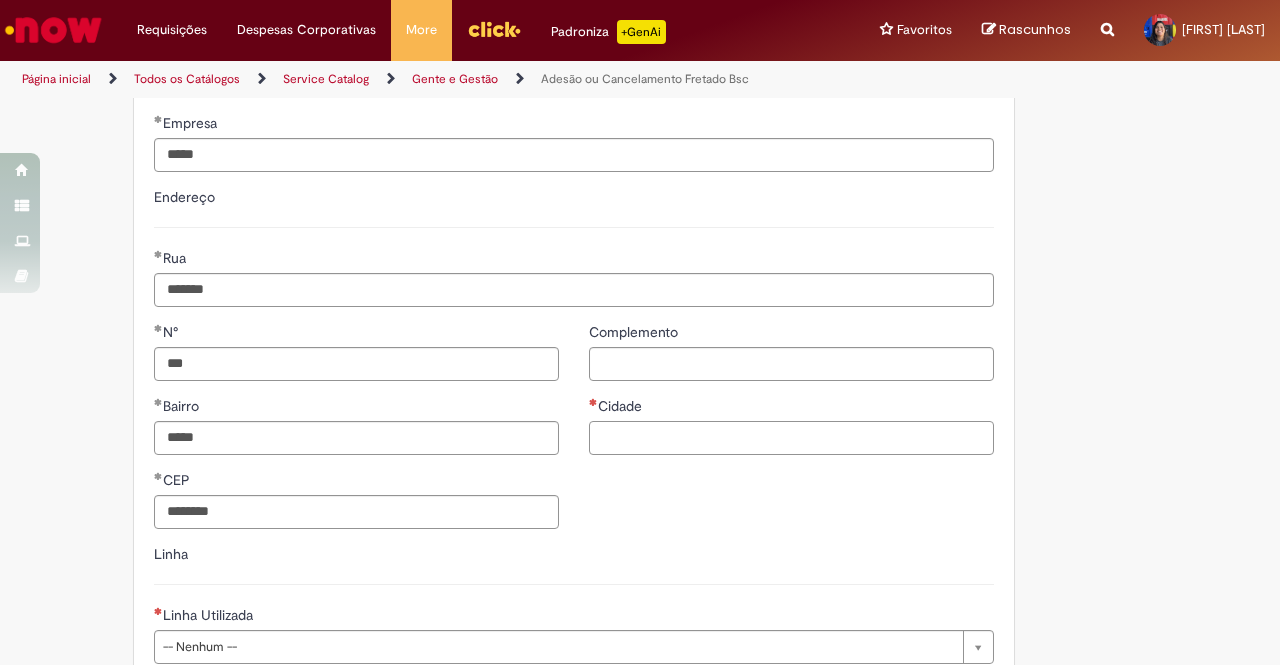 click on "Cidade" at bounding box center (791, 438) 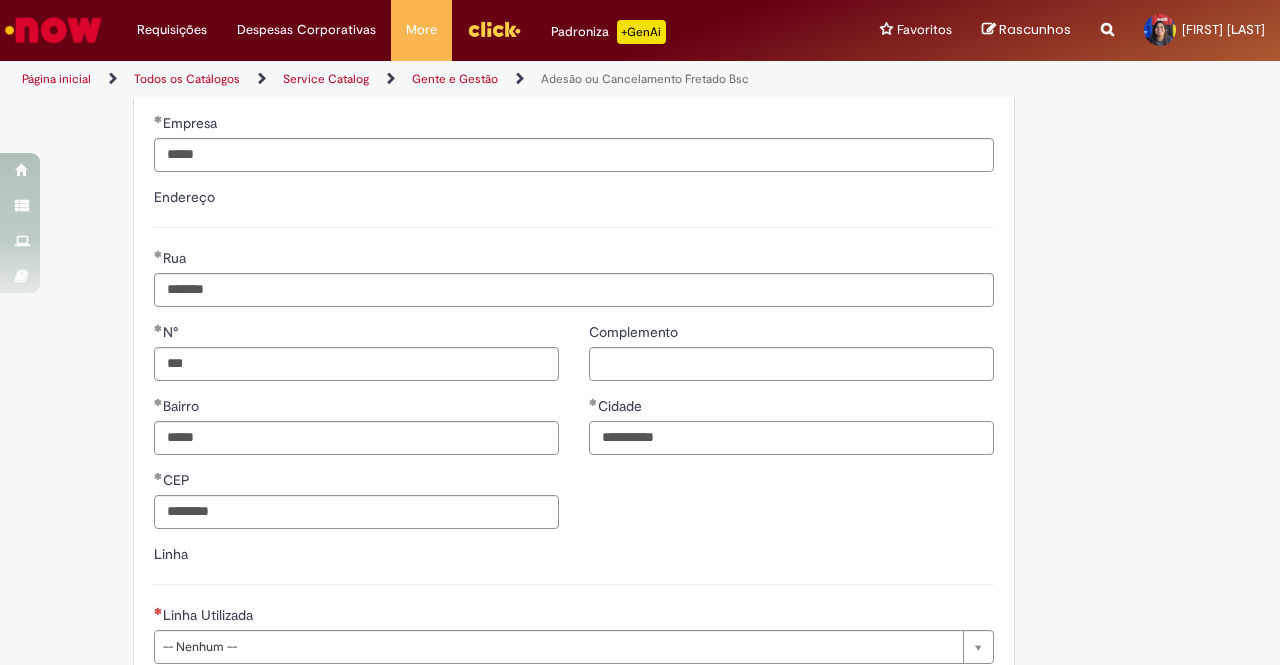 type on "**********" 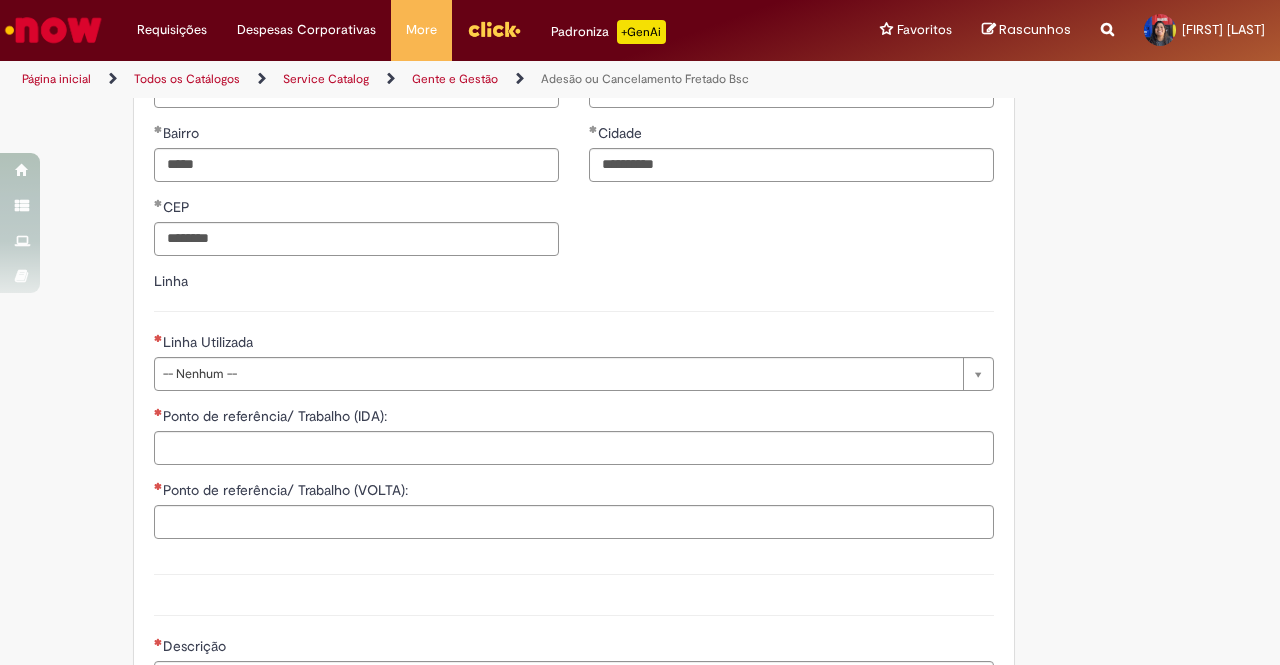 scroll, scrollTop: 1339, scrollLeft: 0, axis: vertical 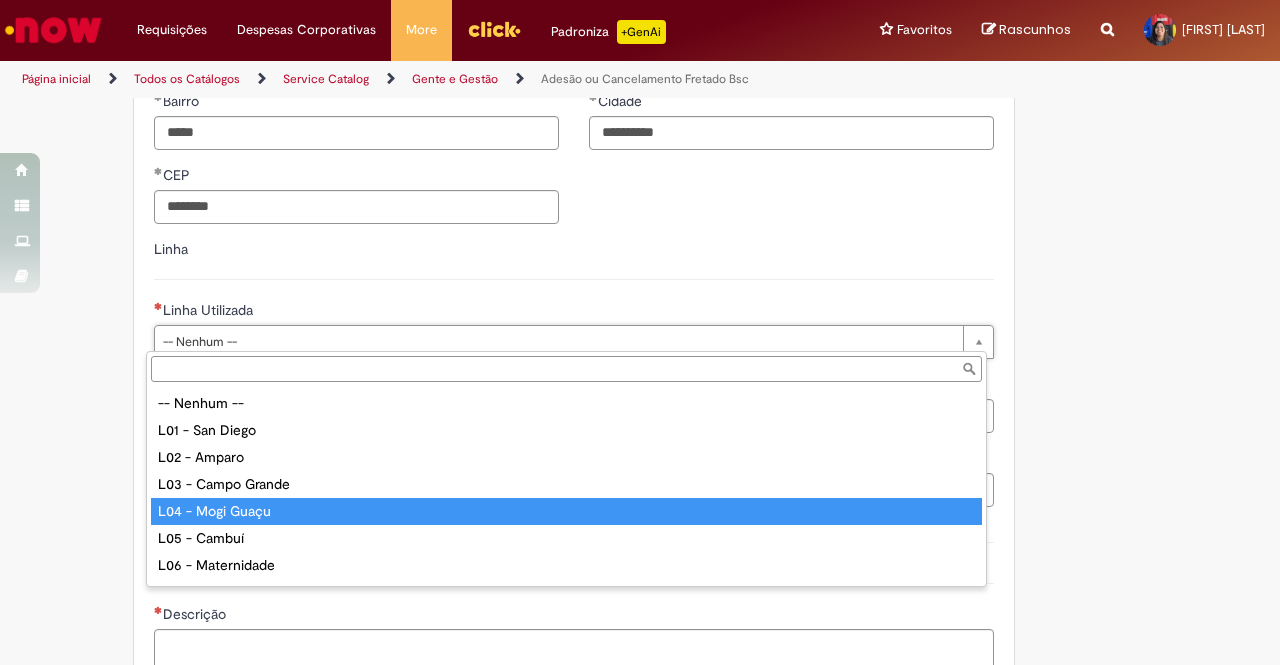 type on "**********" 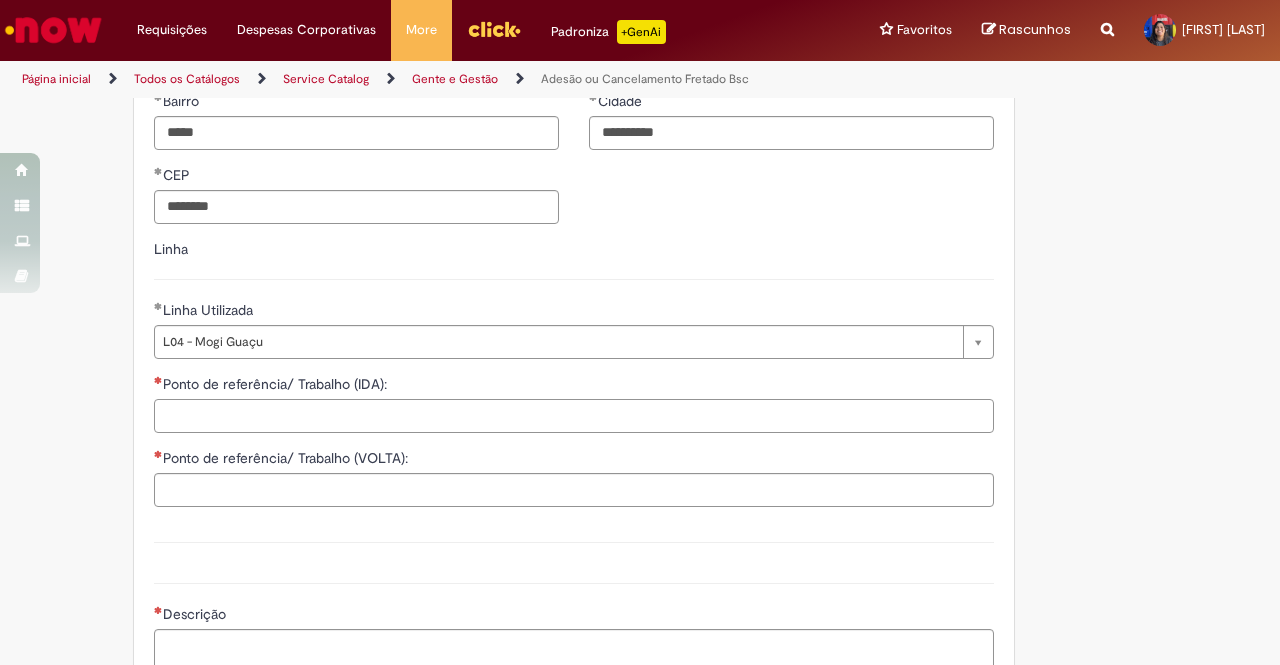 click on "Ponto de referência/ Trabalho (IDA):" at bounding box center (574, 416) 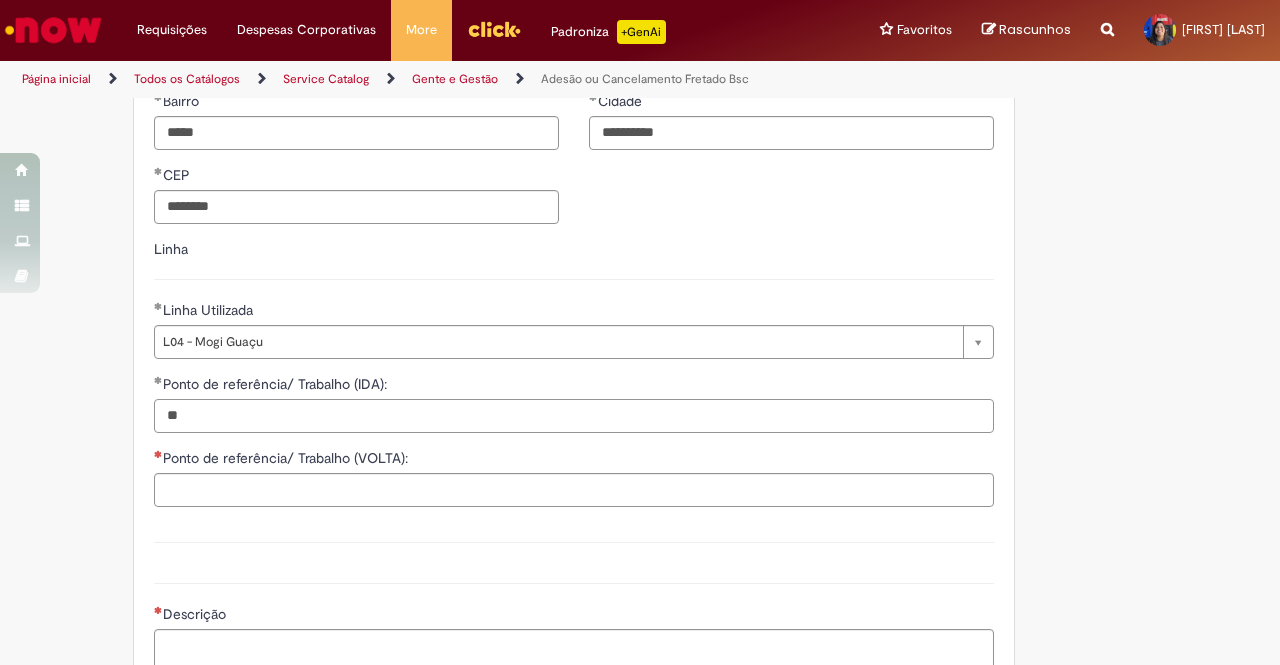 type on "*" 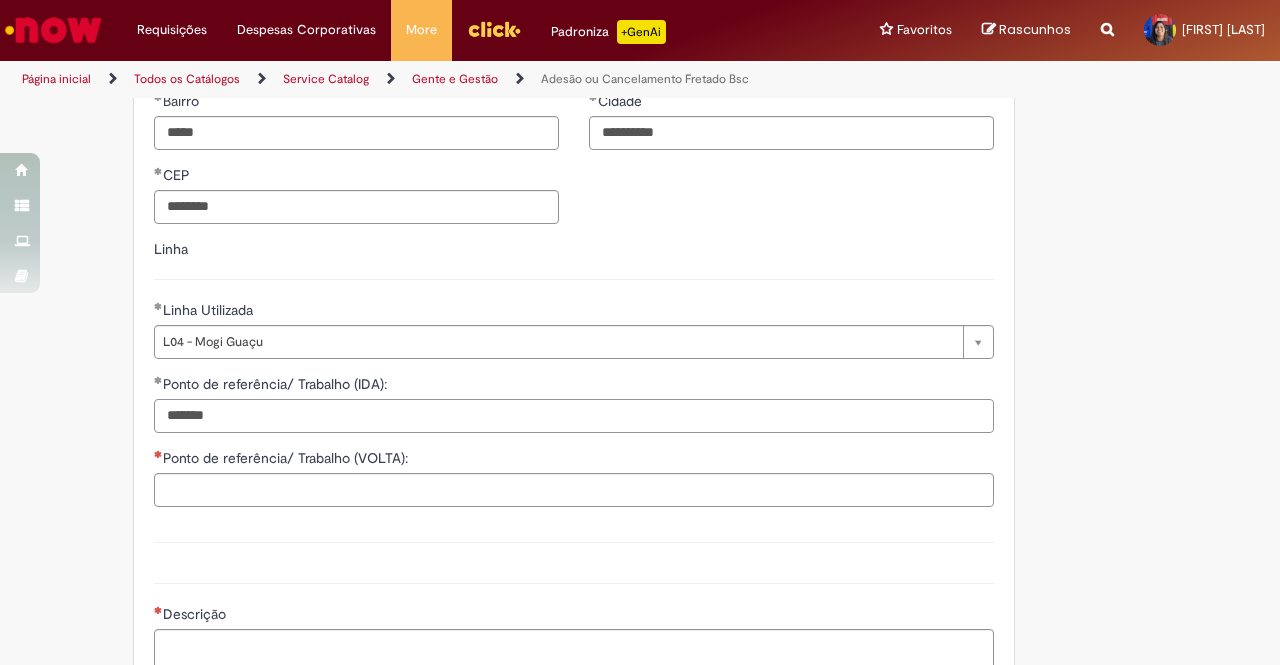 type on "*******" 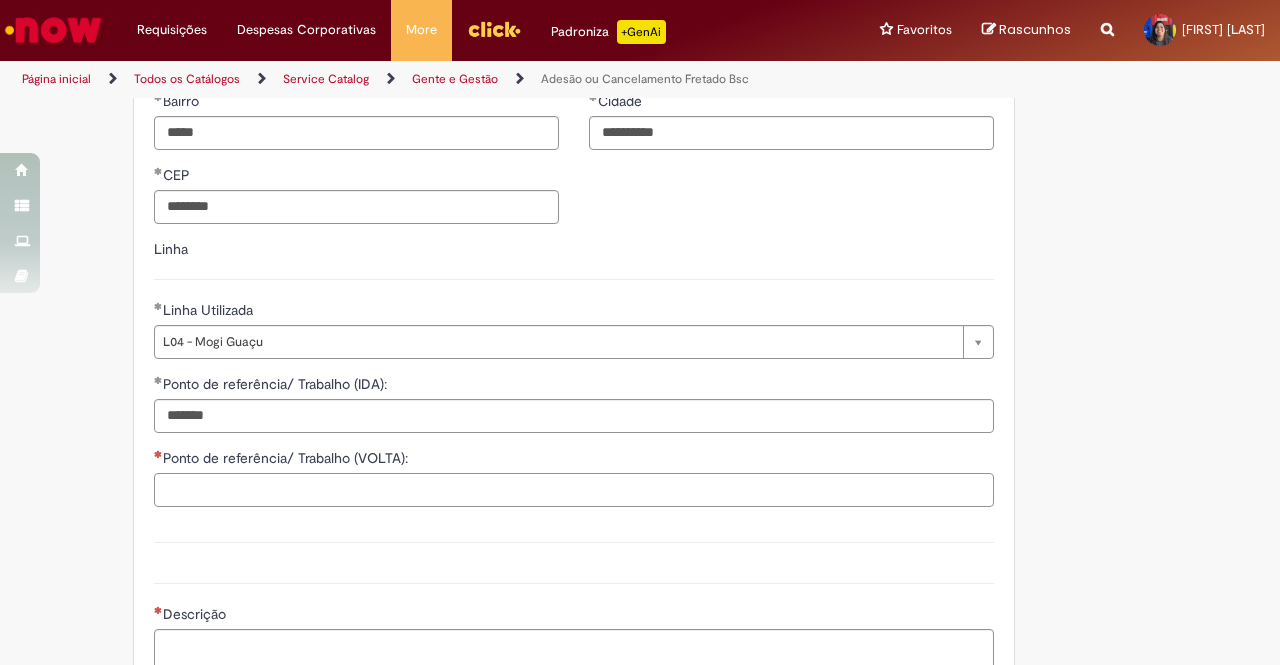 click on "Ponto de referência/ Trabalho (VOLTA):" at bounding box center [574, 490] 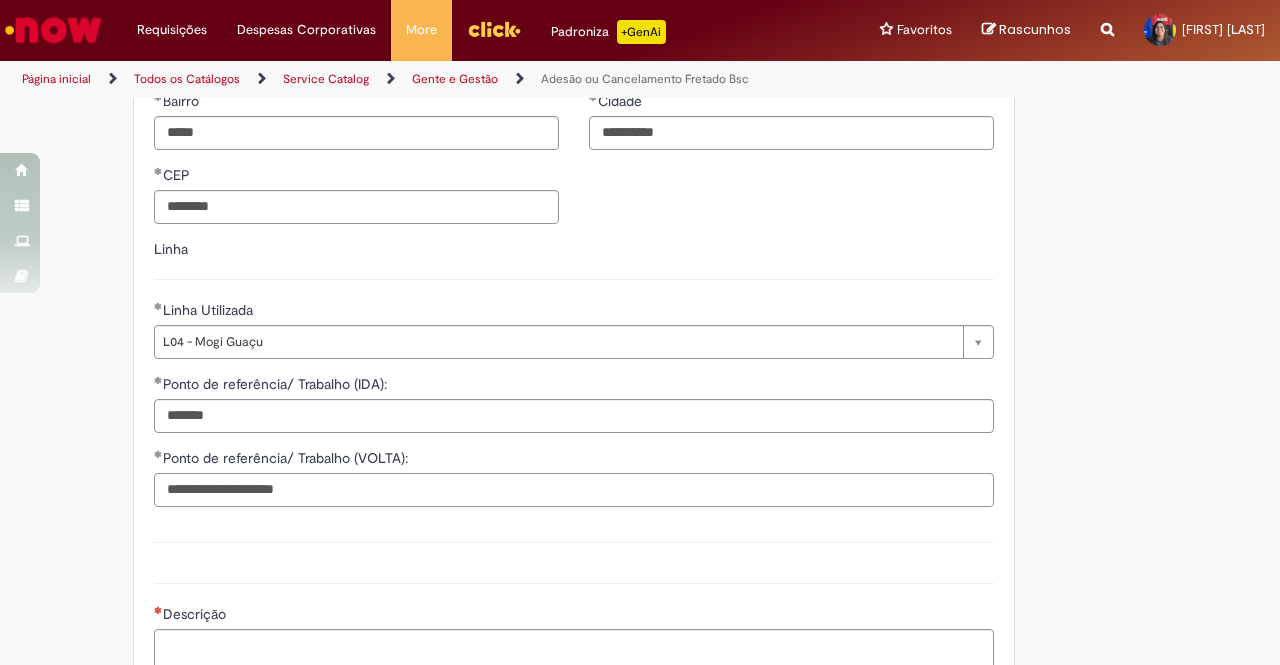 type on "**********" 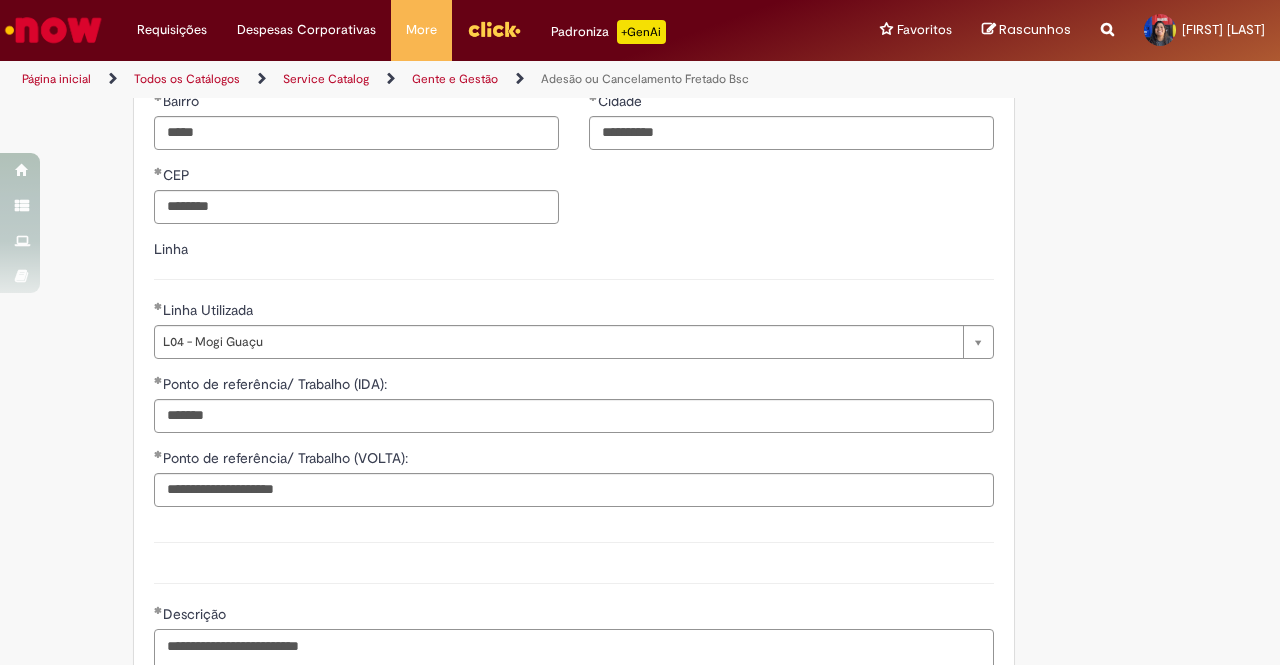 scroll, scrollTop: 1344, scrollLeft: 0, axis: vertical 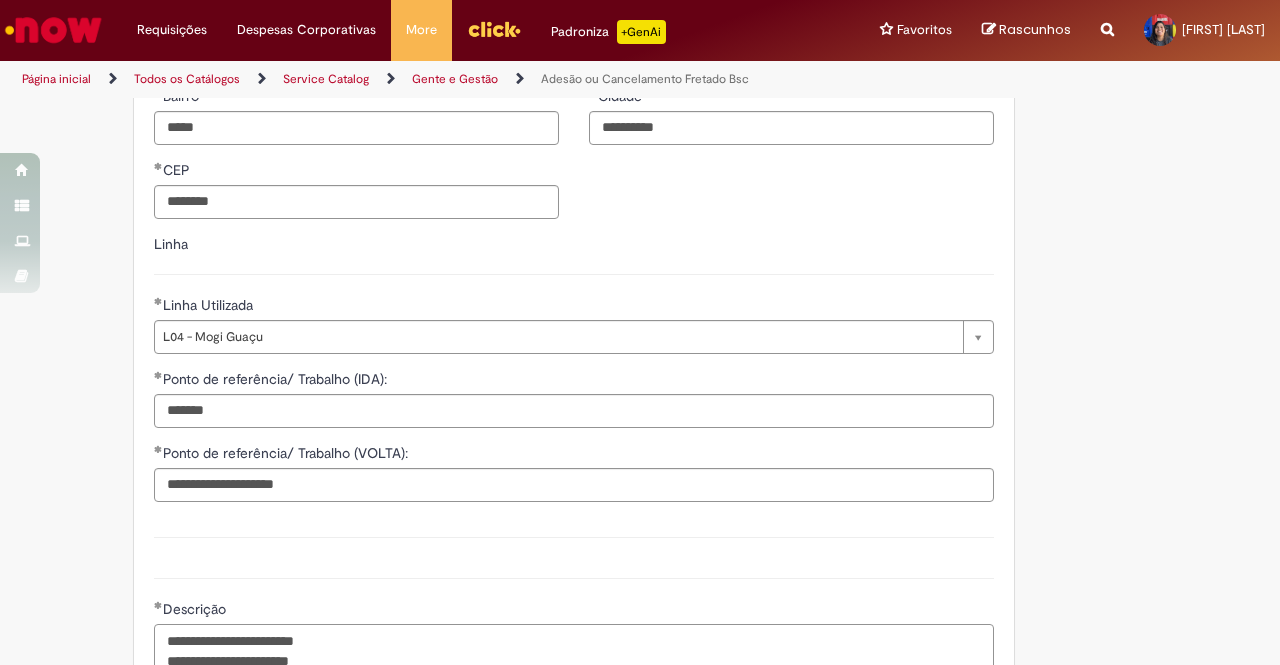 type on "**********" 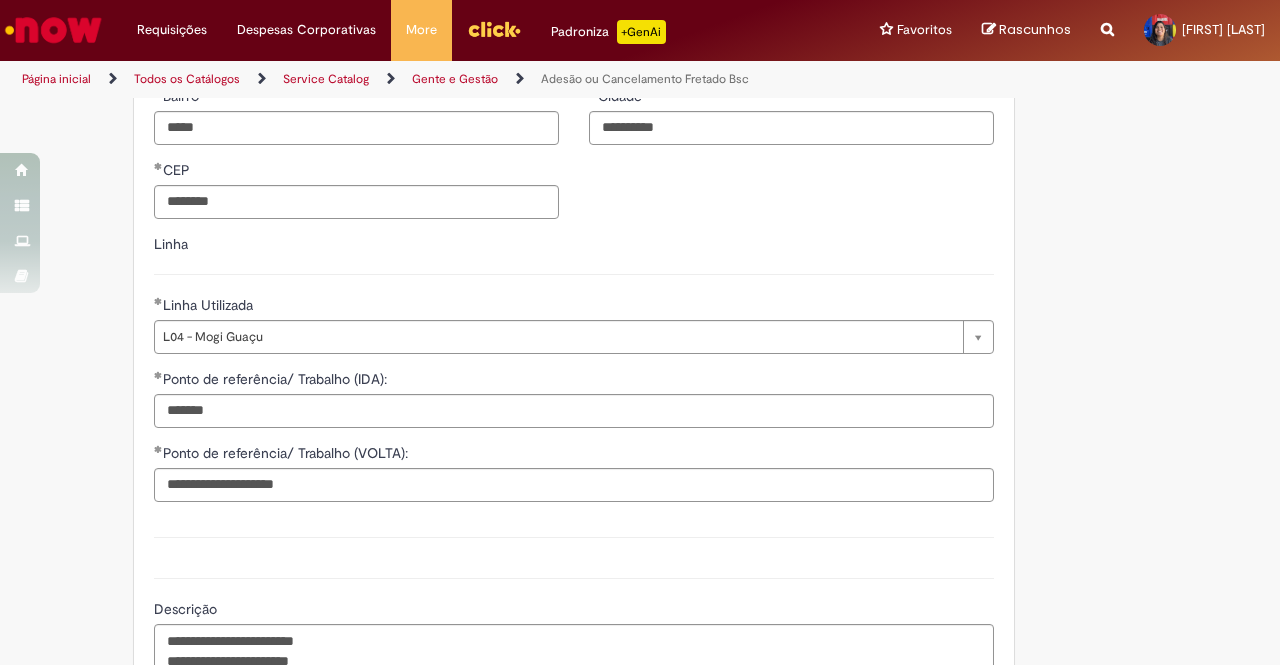 scroll, scrollTop: 1571, scrollLeft: 0, axis: vertical 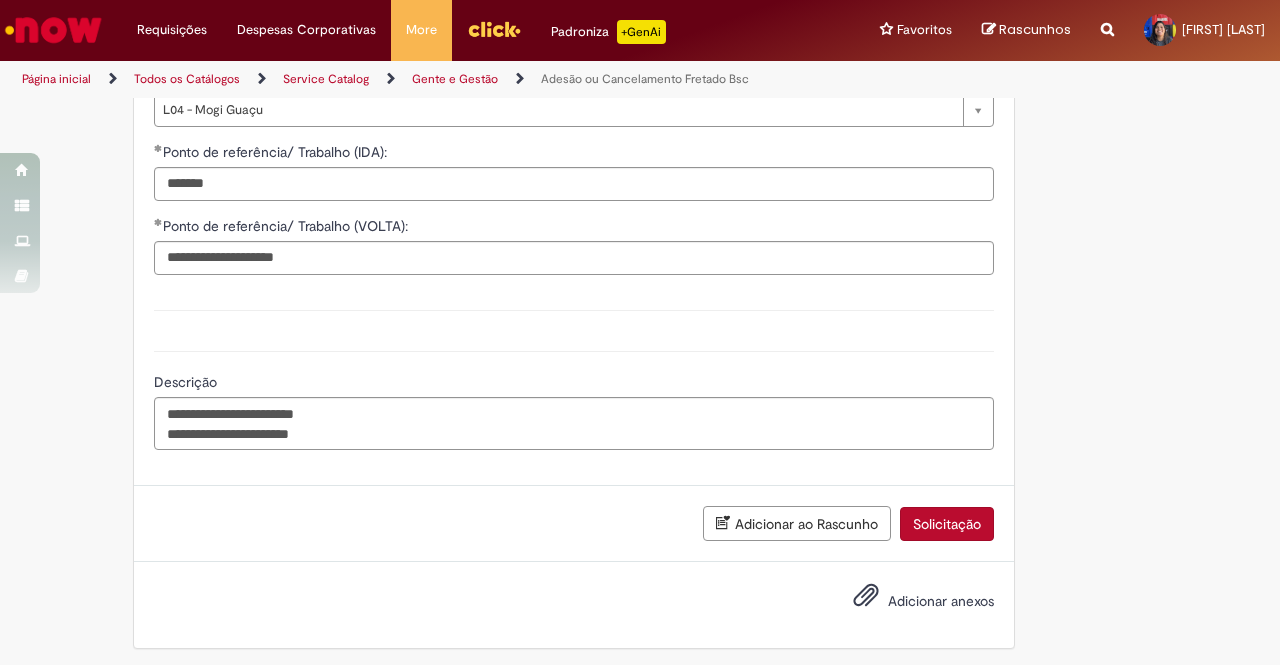 click on "Solicitação" at bounding box center (947, 524) 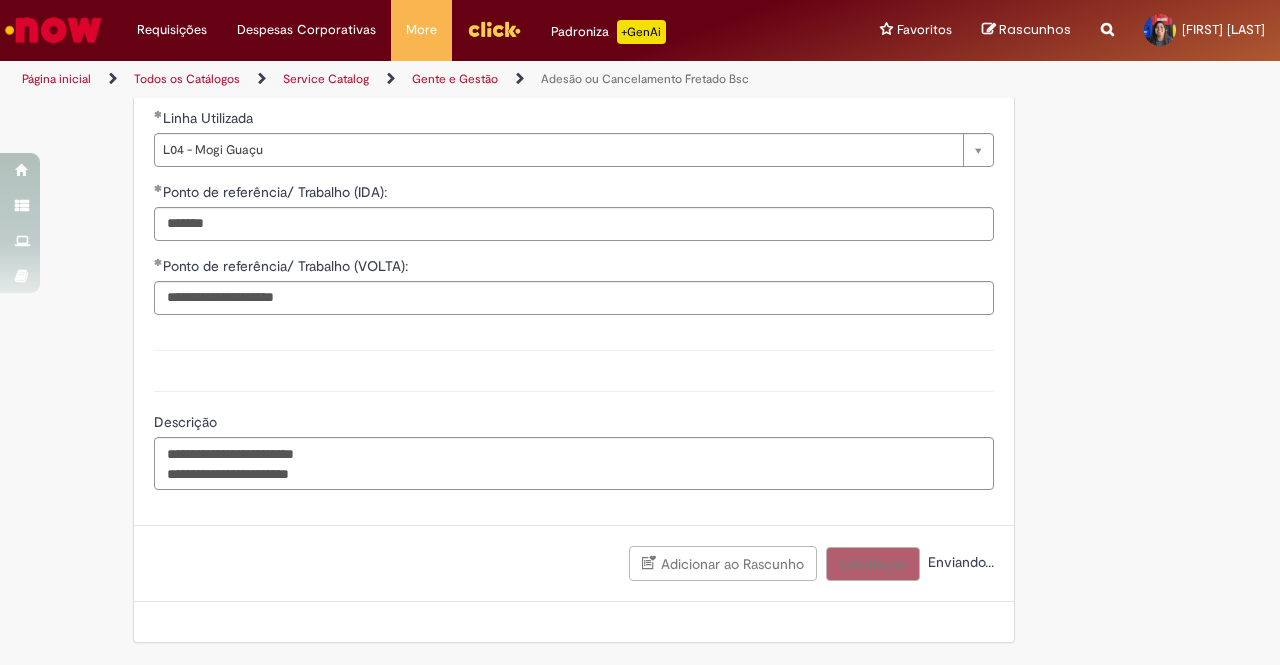 scroll, scrollTop: 1526, scrollLeft: 0, axis: vertical 